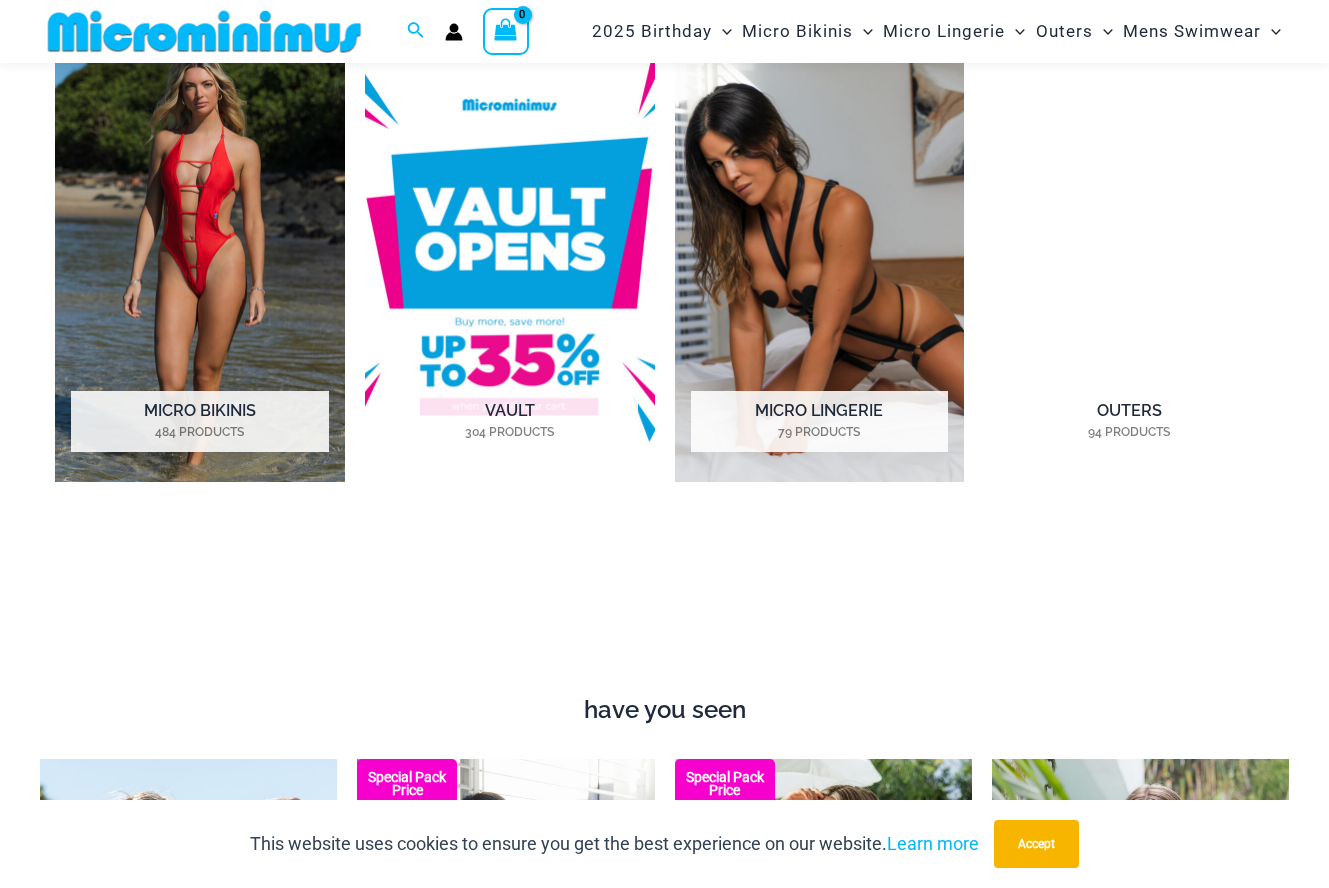 scroll, scrollTop: 1450, scrollLeft: 0, axis: vertical 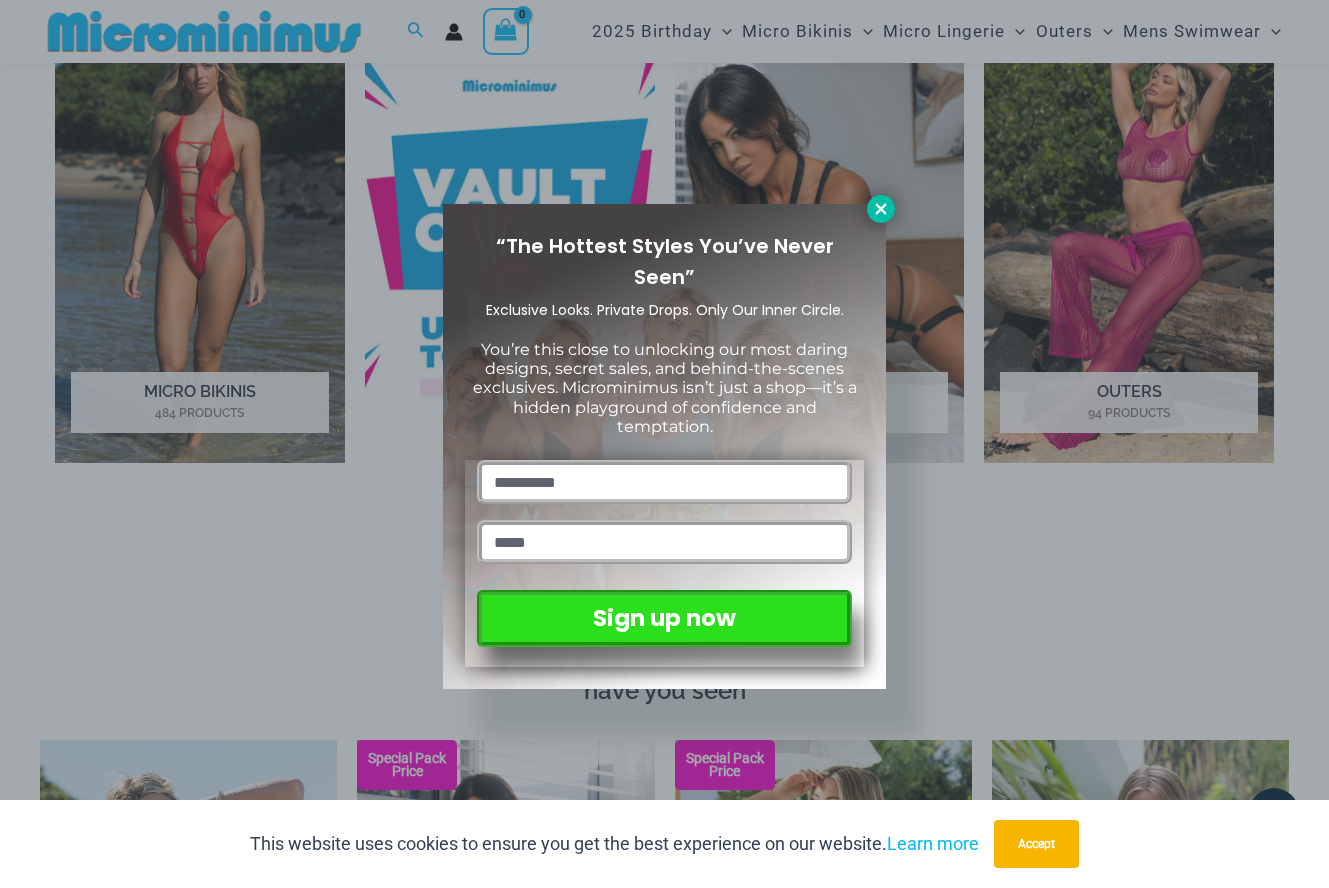 click 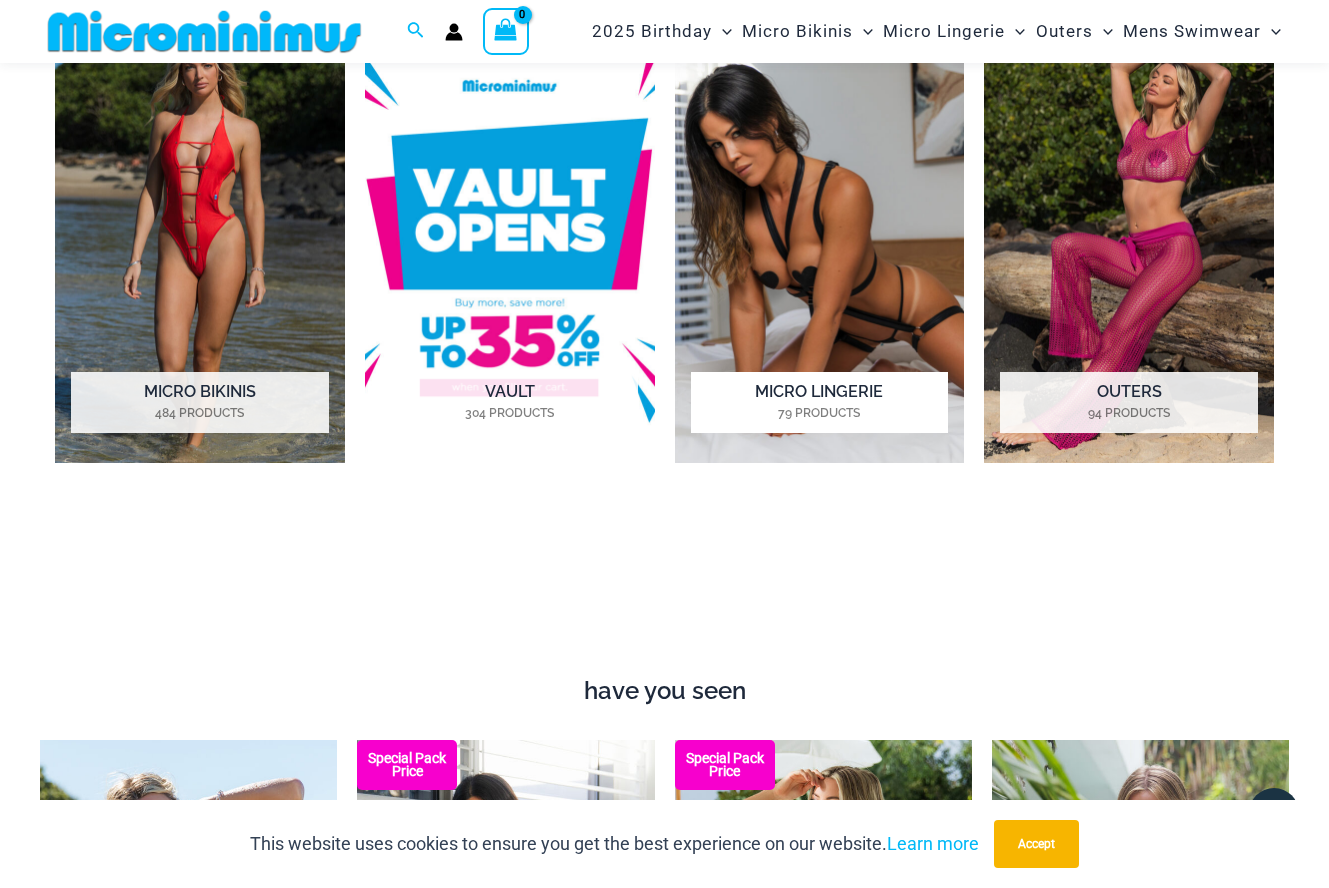click on "Micro Lingerie 79 Products" at bounding box center [819, 403] 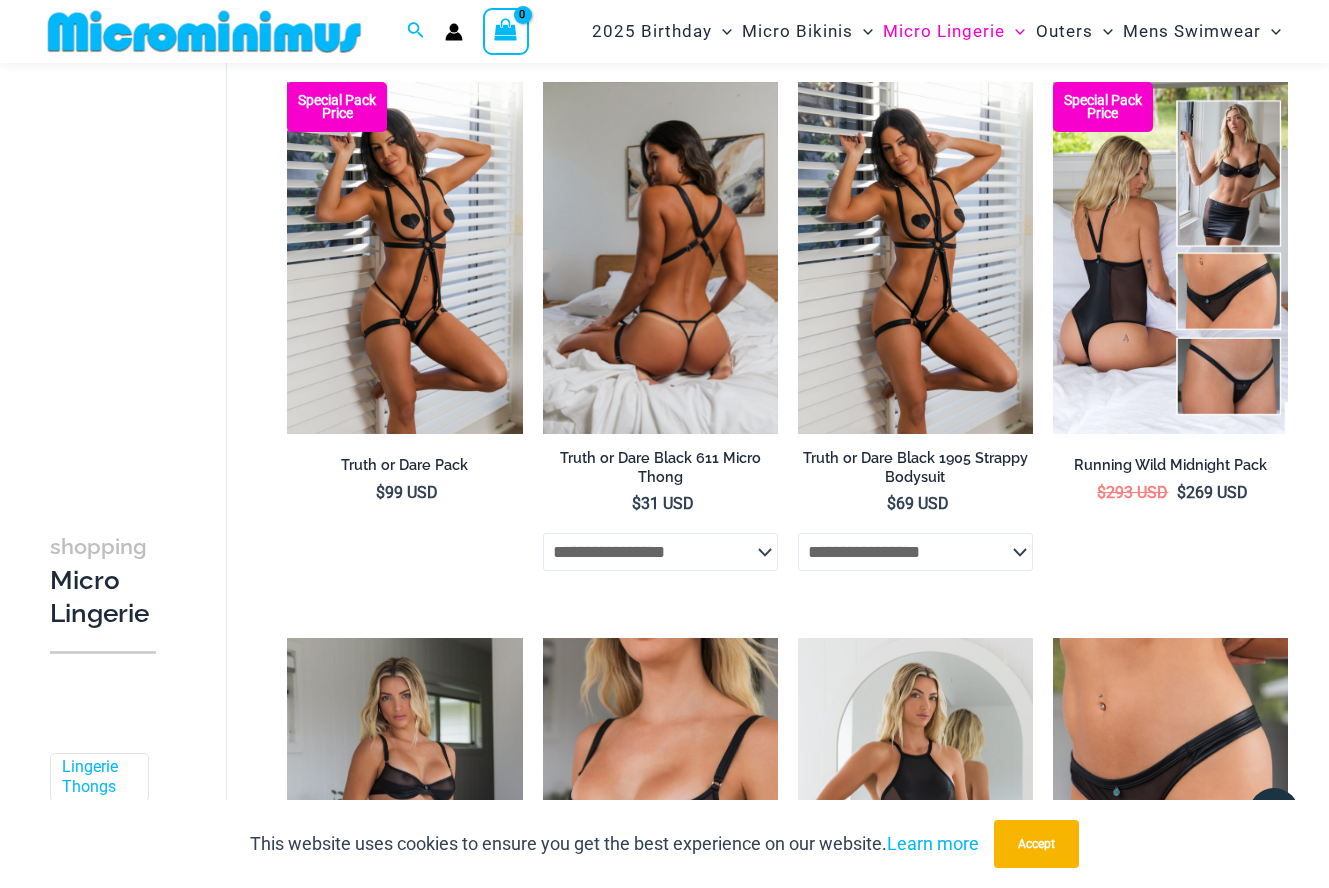 scroll, scrollTop: 286, scrollLeft: 0, axis: vertical 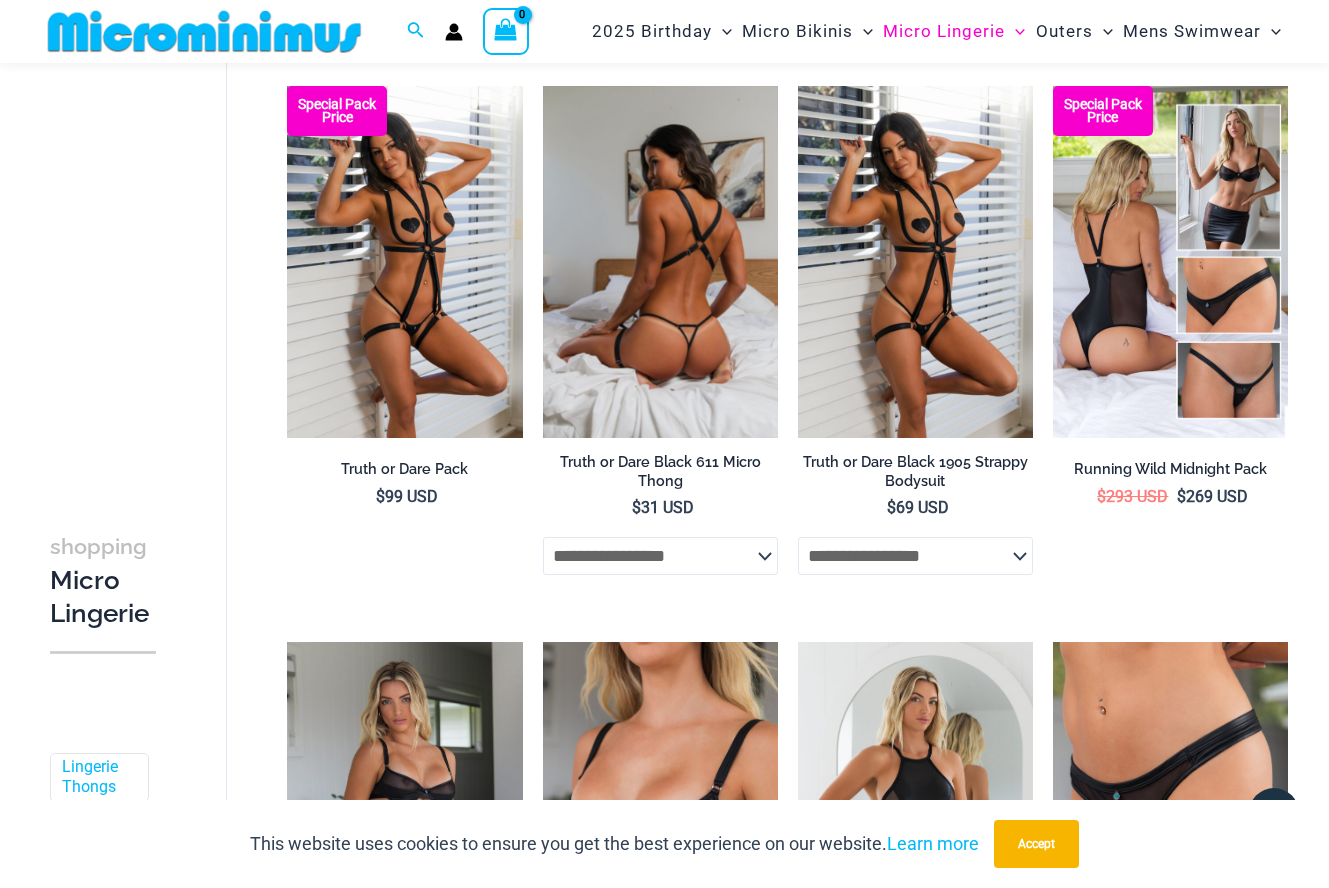 click at bounding box center [660, 262] 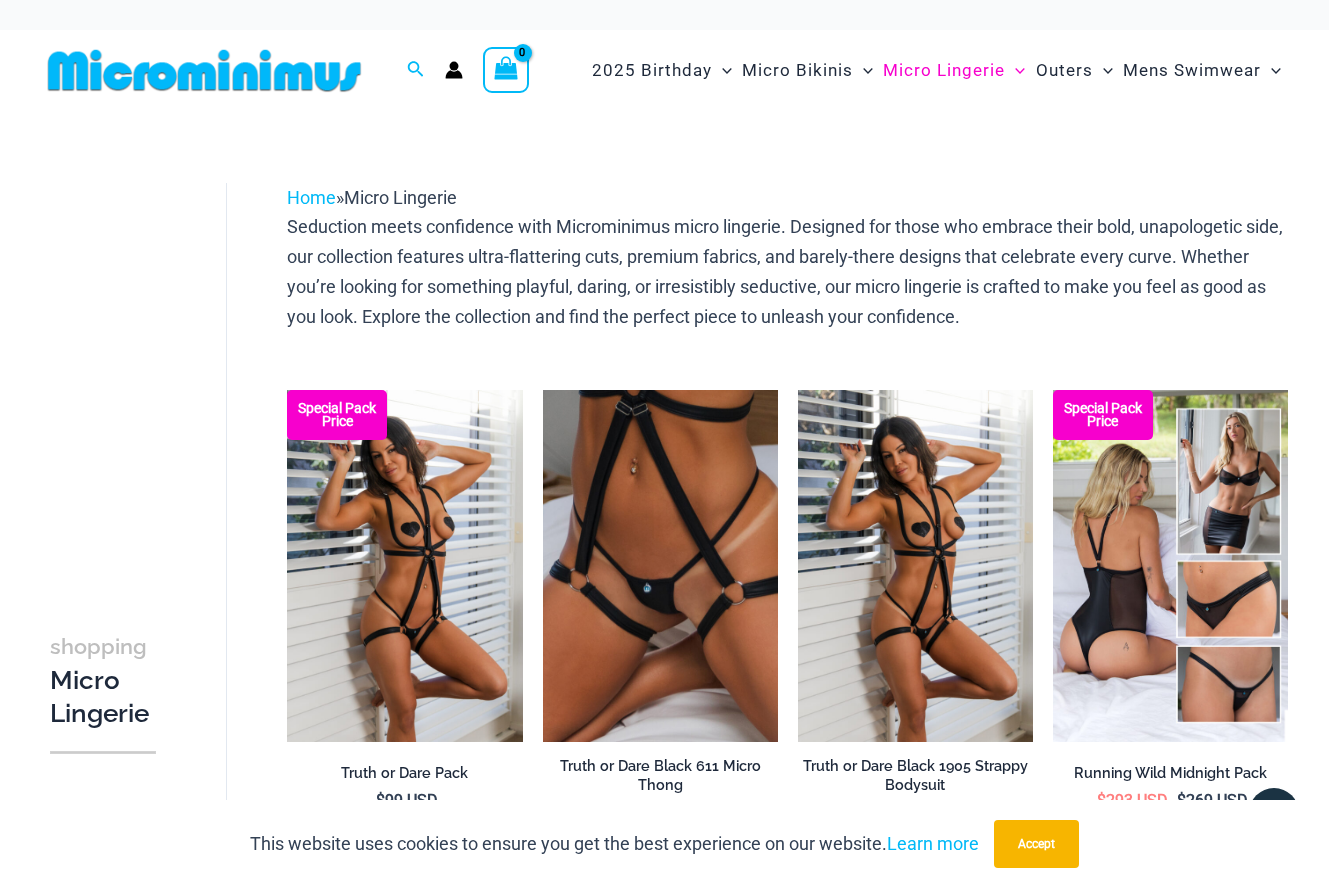 scroll, scrollTop: 0, scrollLeft: 0, axis: both 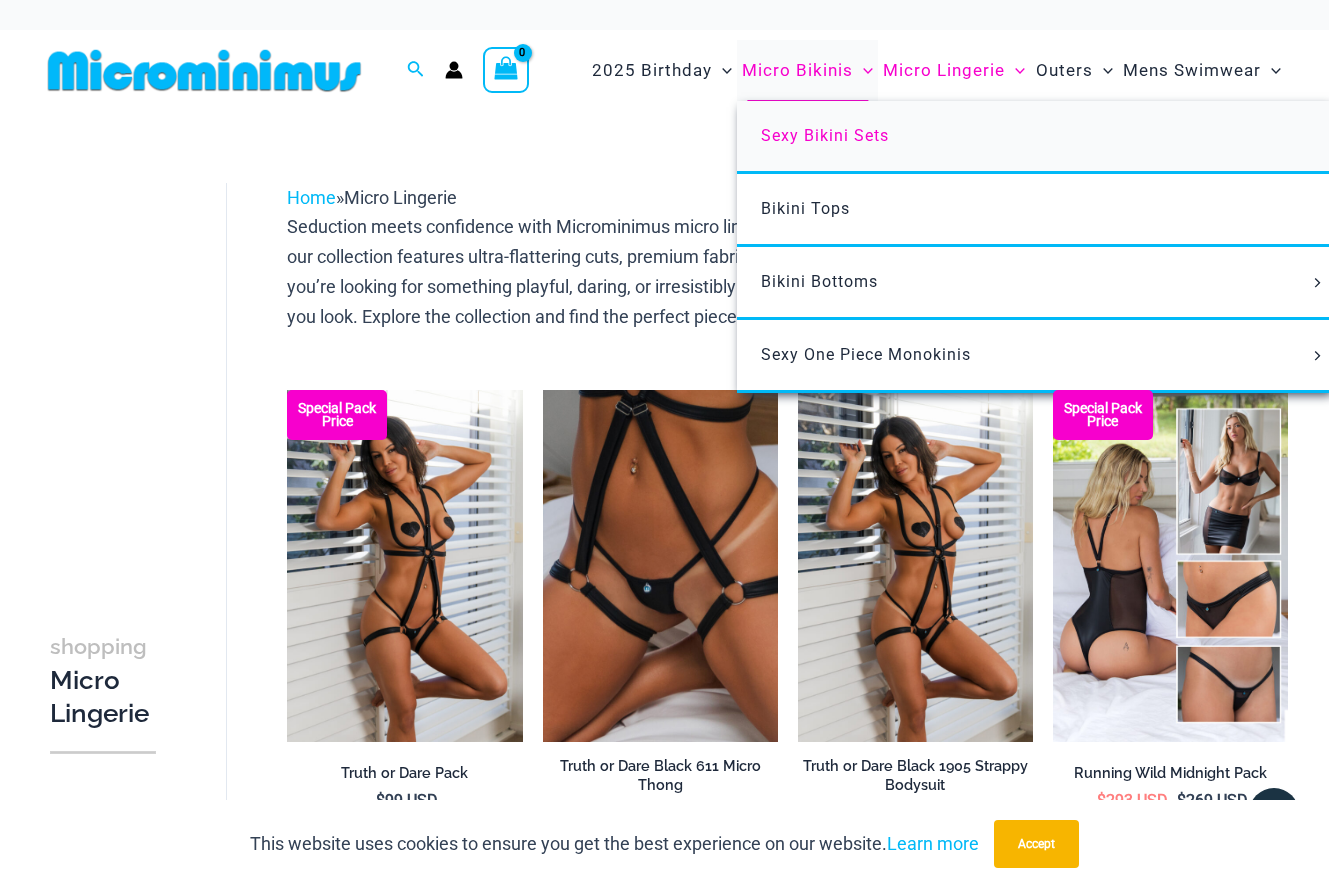 click on "Sexy Bikini Sets" at bounding box center (825, 135) 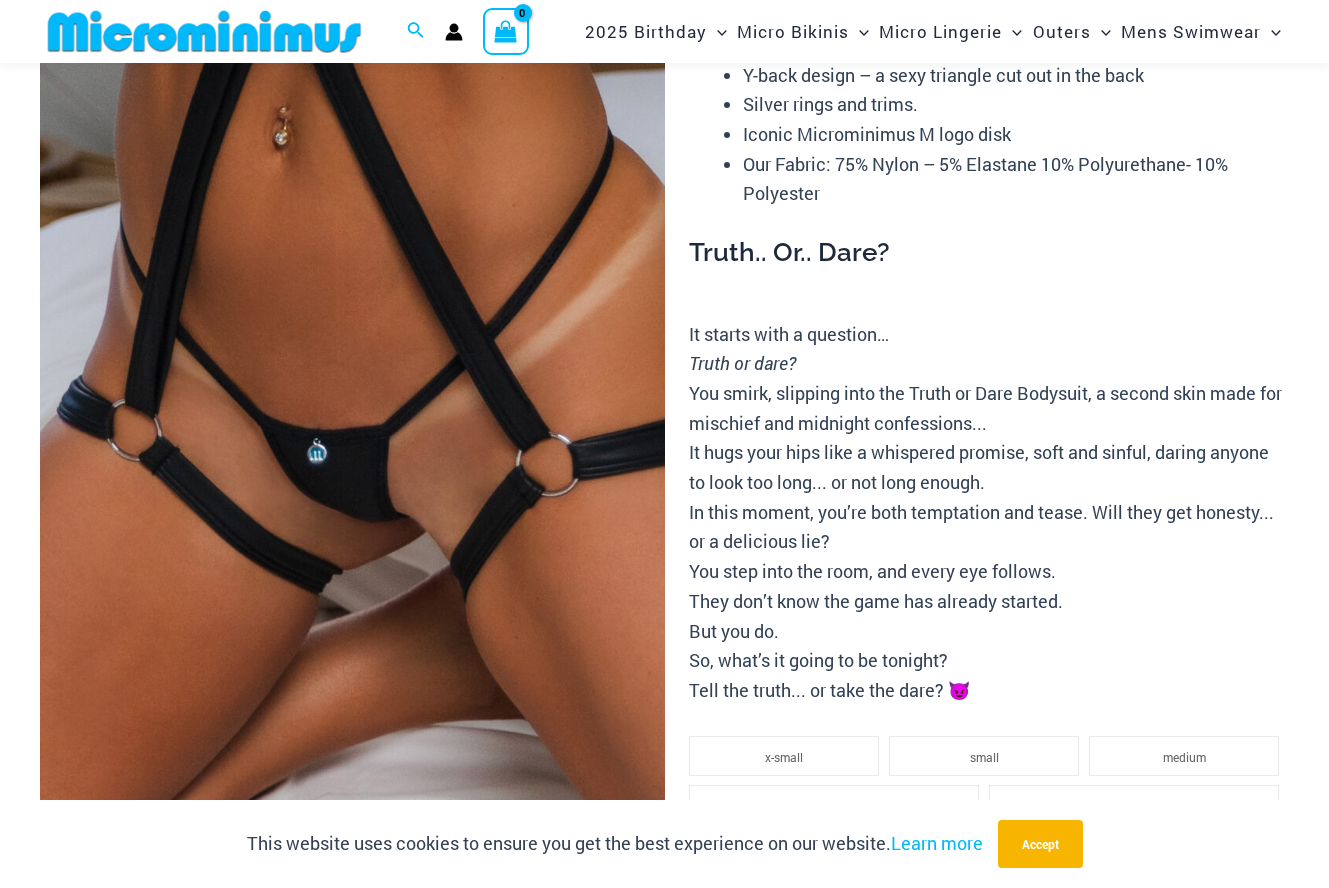 scroll, scrollTop: 325, scrollLeft: 0, axis: vertical 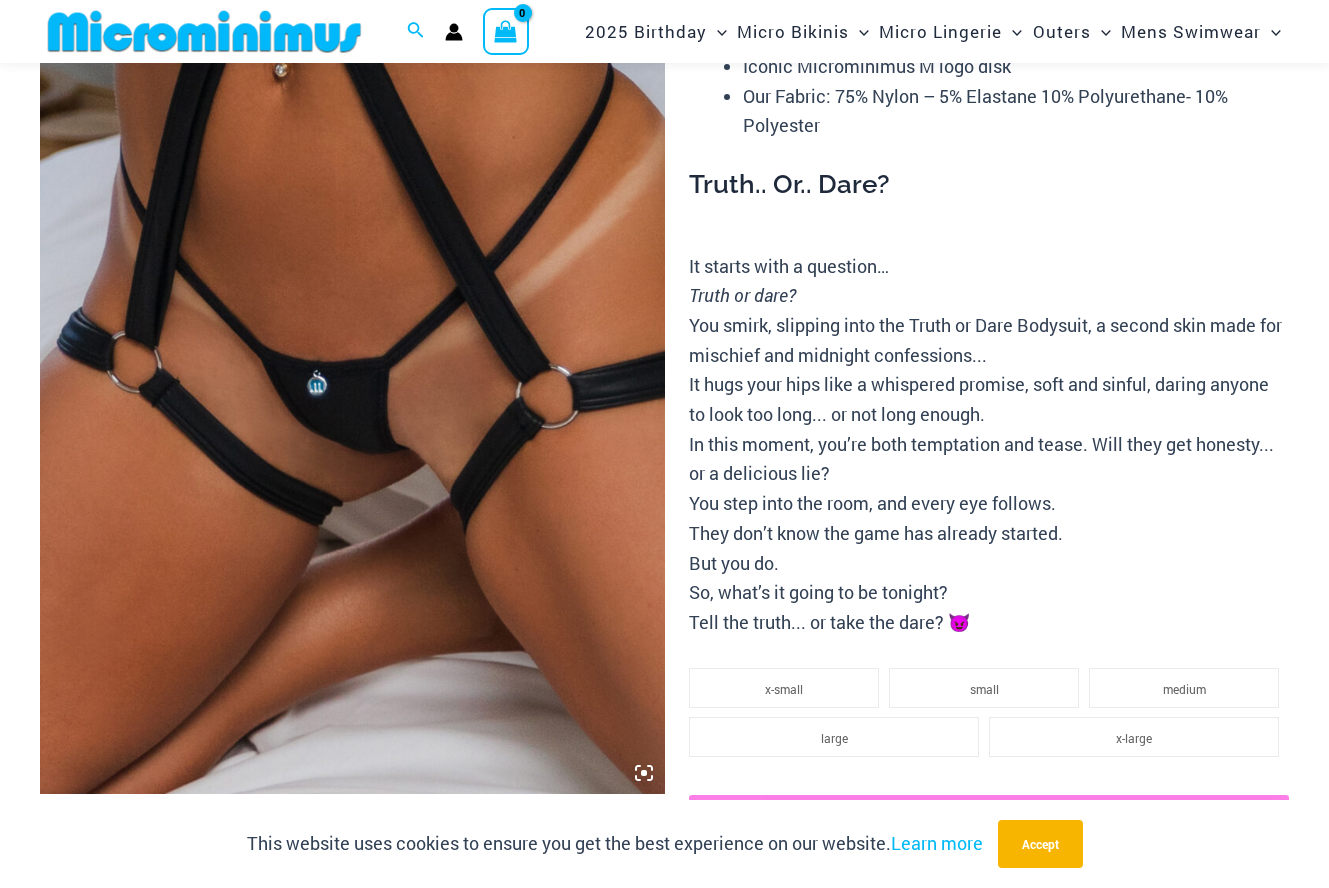 click at bounding box center [352, 325] 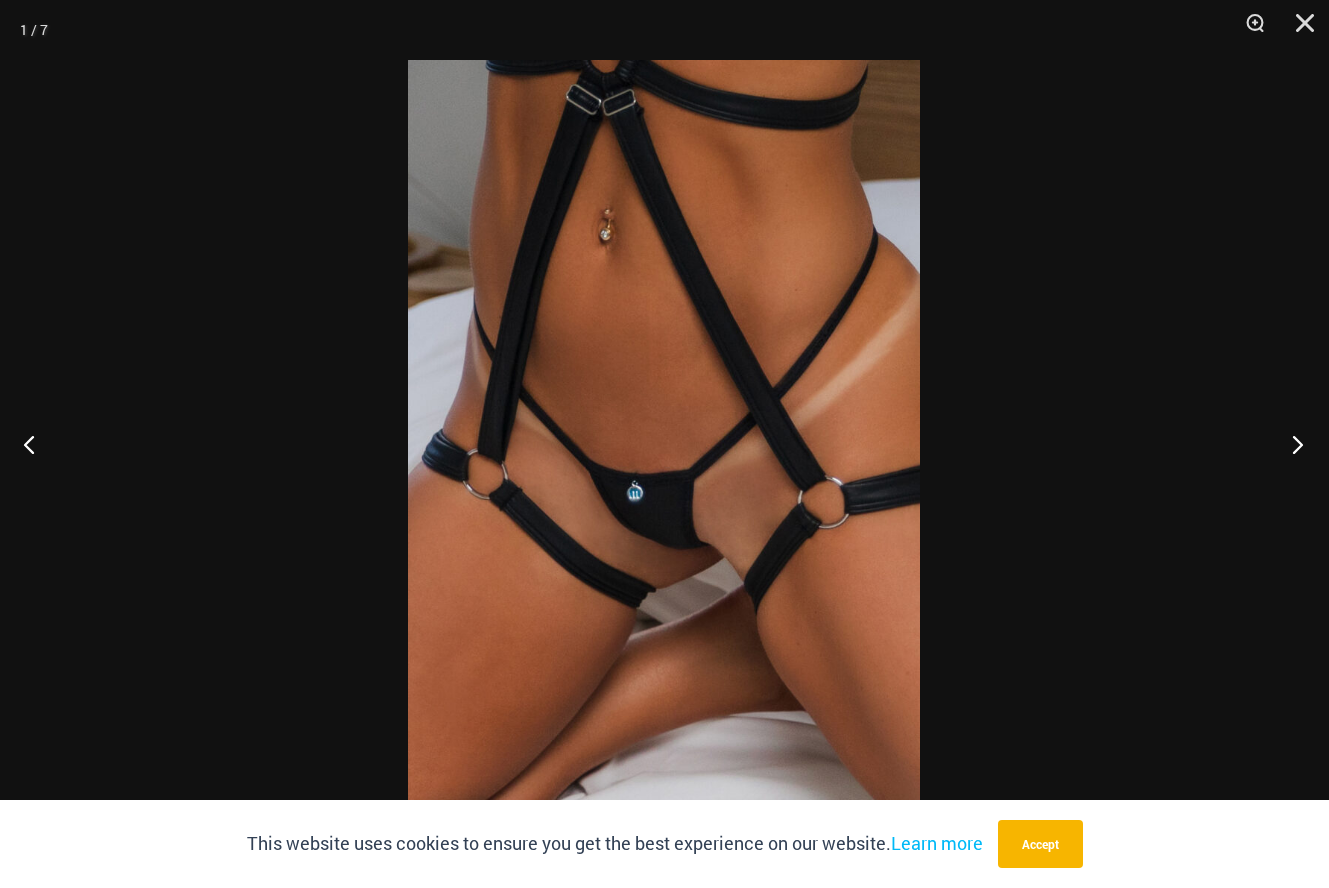 click at bounding box center (1291, 444) 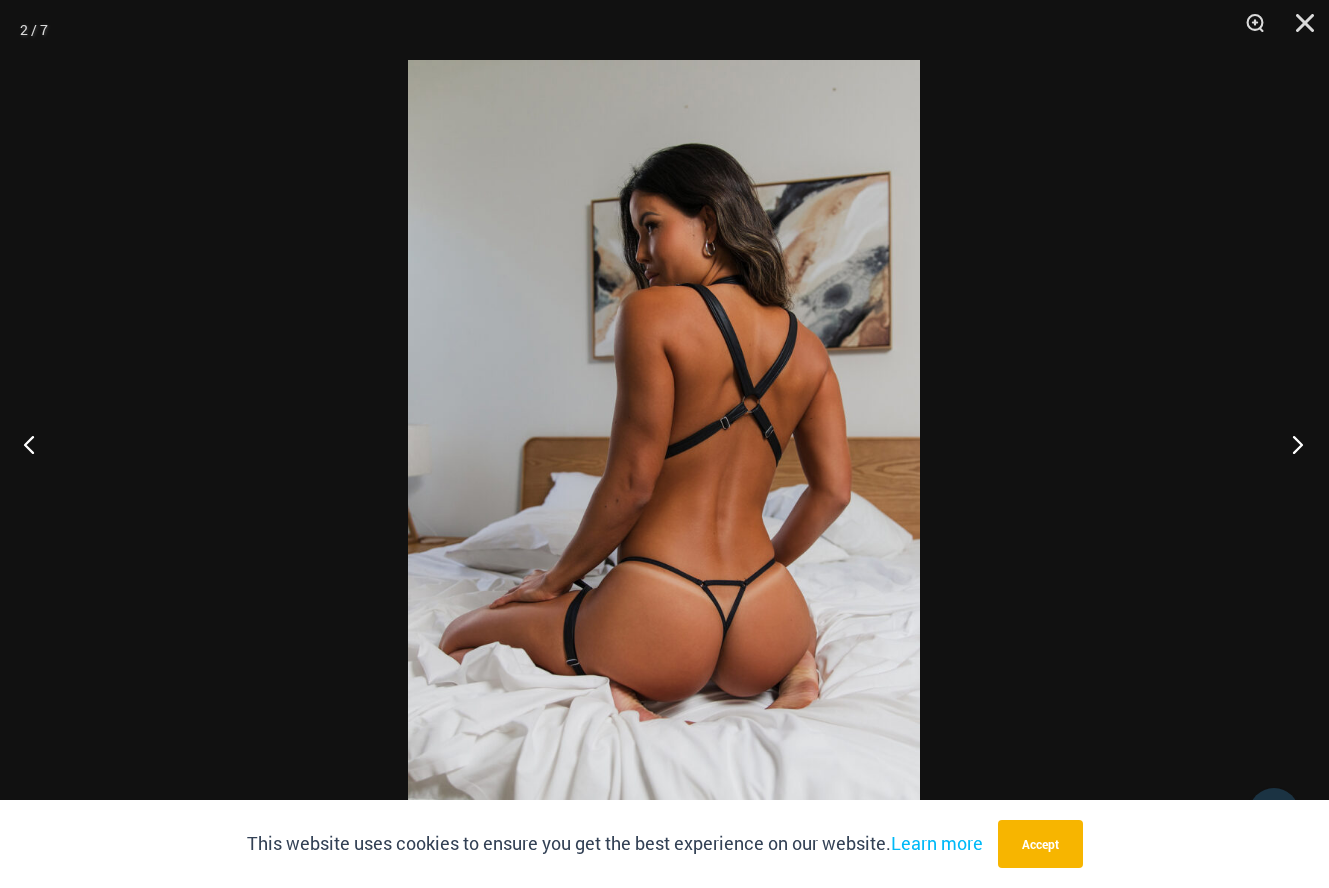 click at bounding box center [1291, 444] 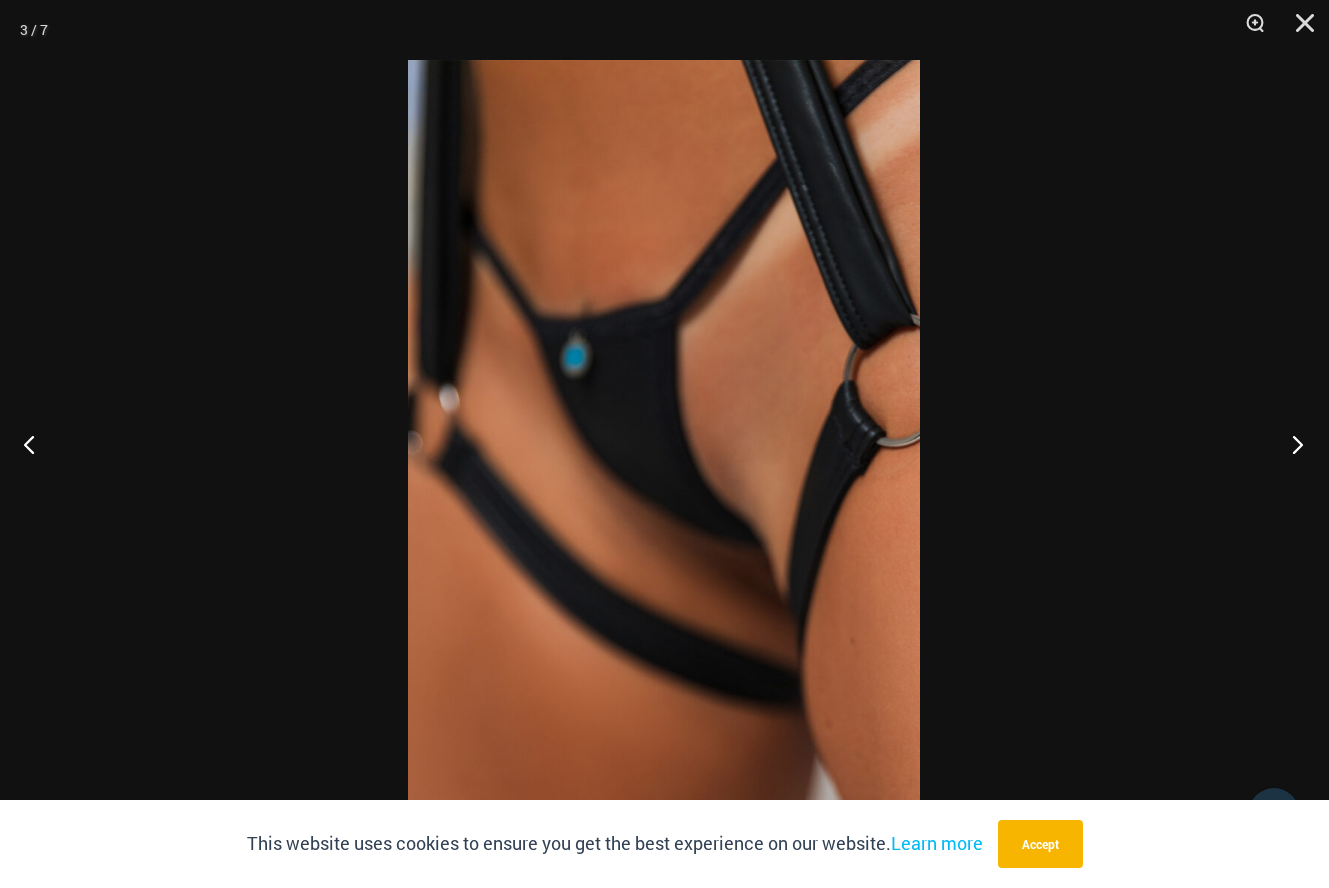 click at bounding box center [1291, 444] 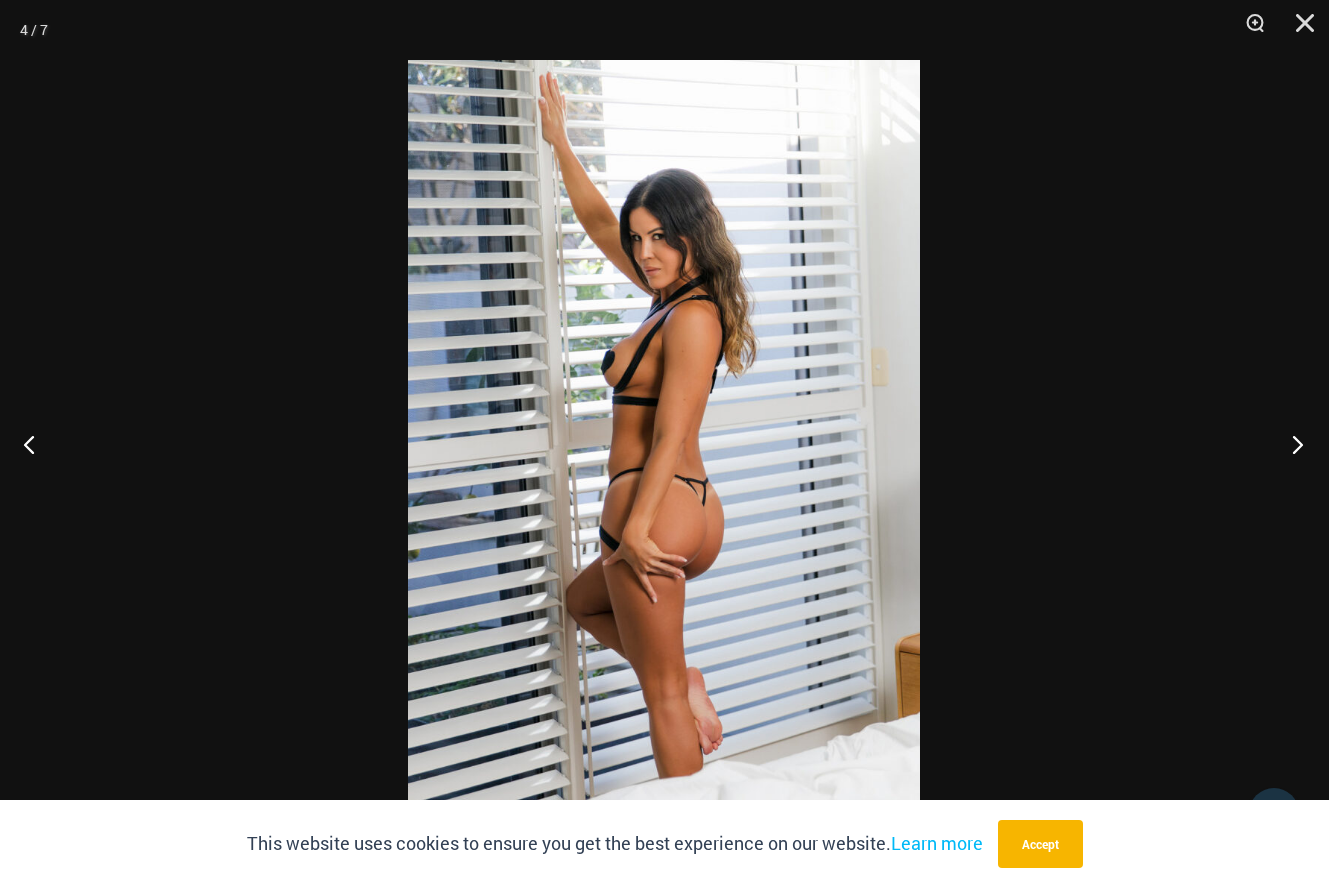 click at bounding box center [1291, 444] 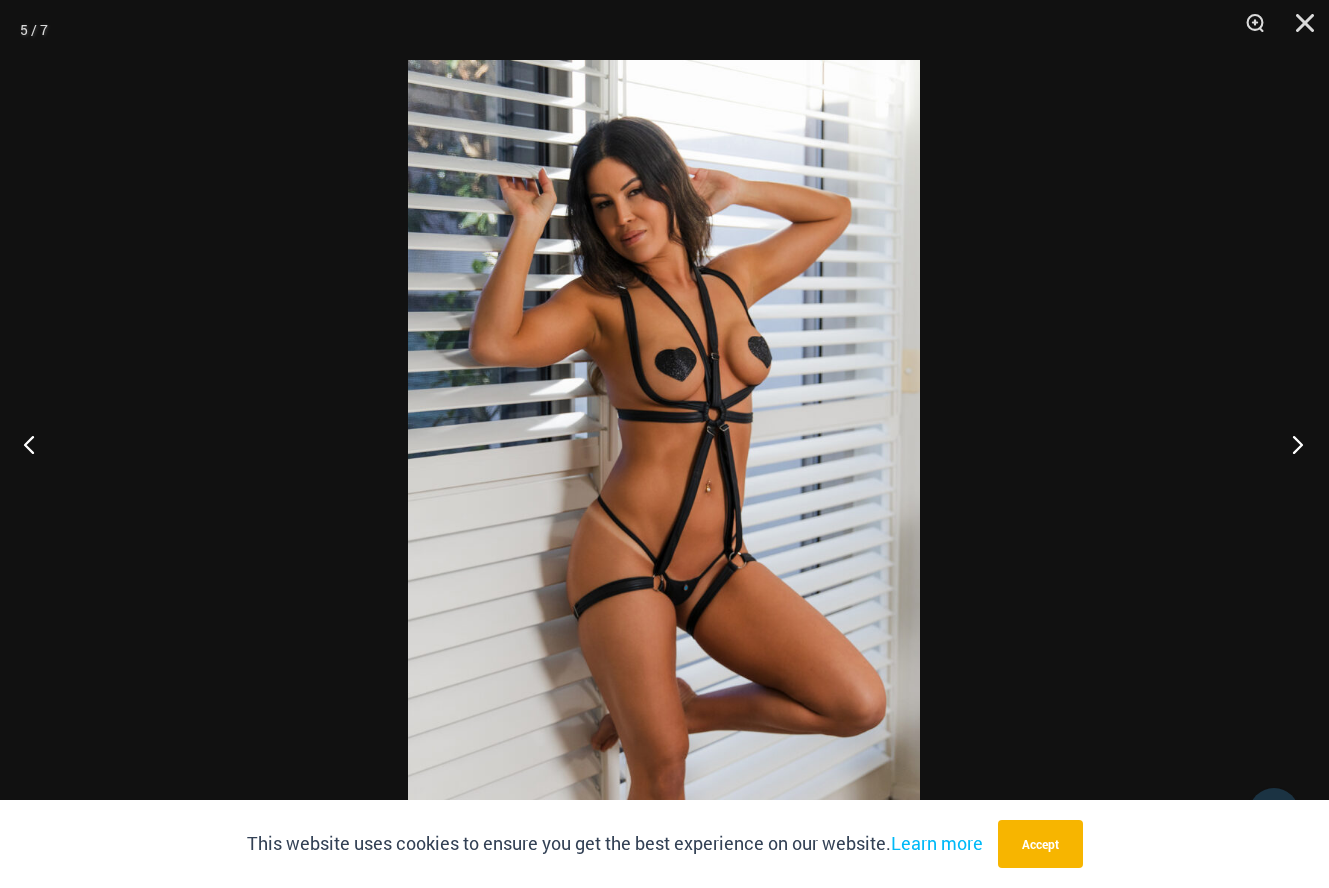 click at bounding box center (1291, 444) 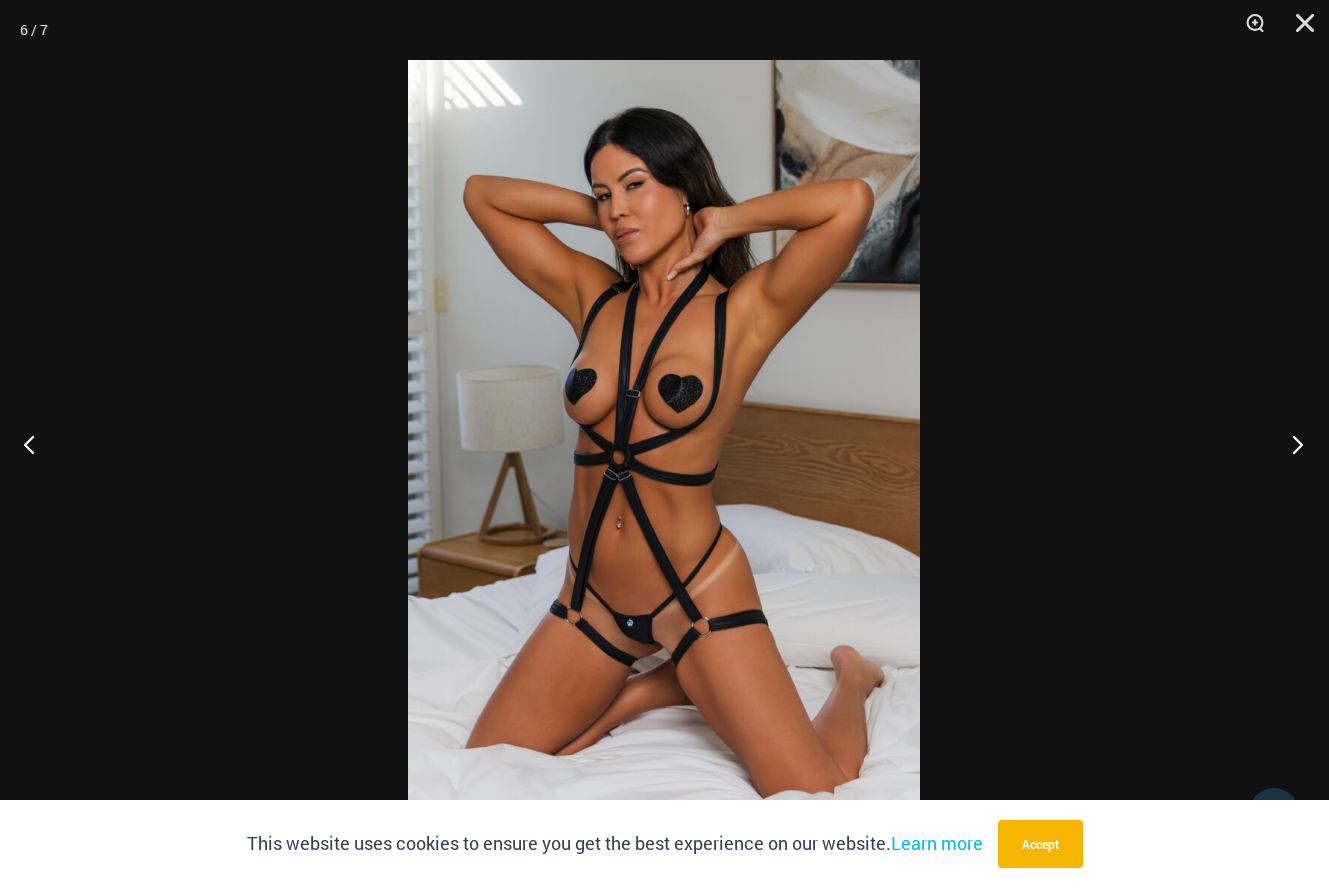 click at bounding box center [1291, 444] 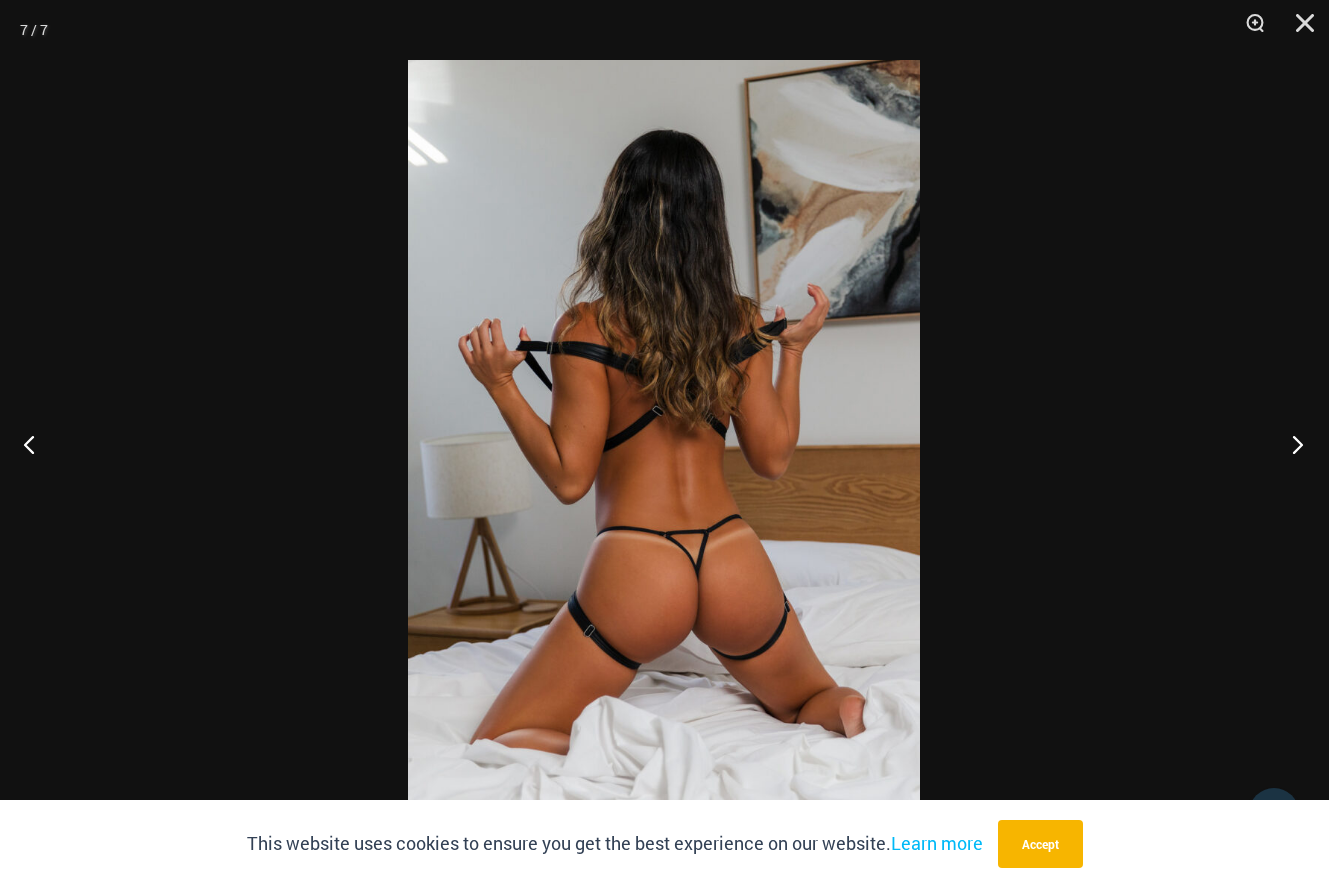 click at bounding box center (1291, 444) 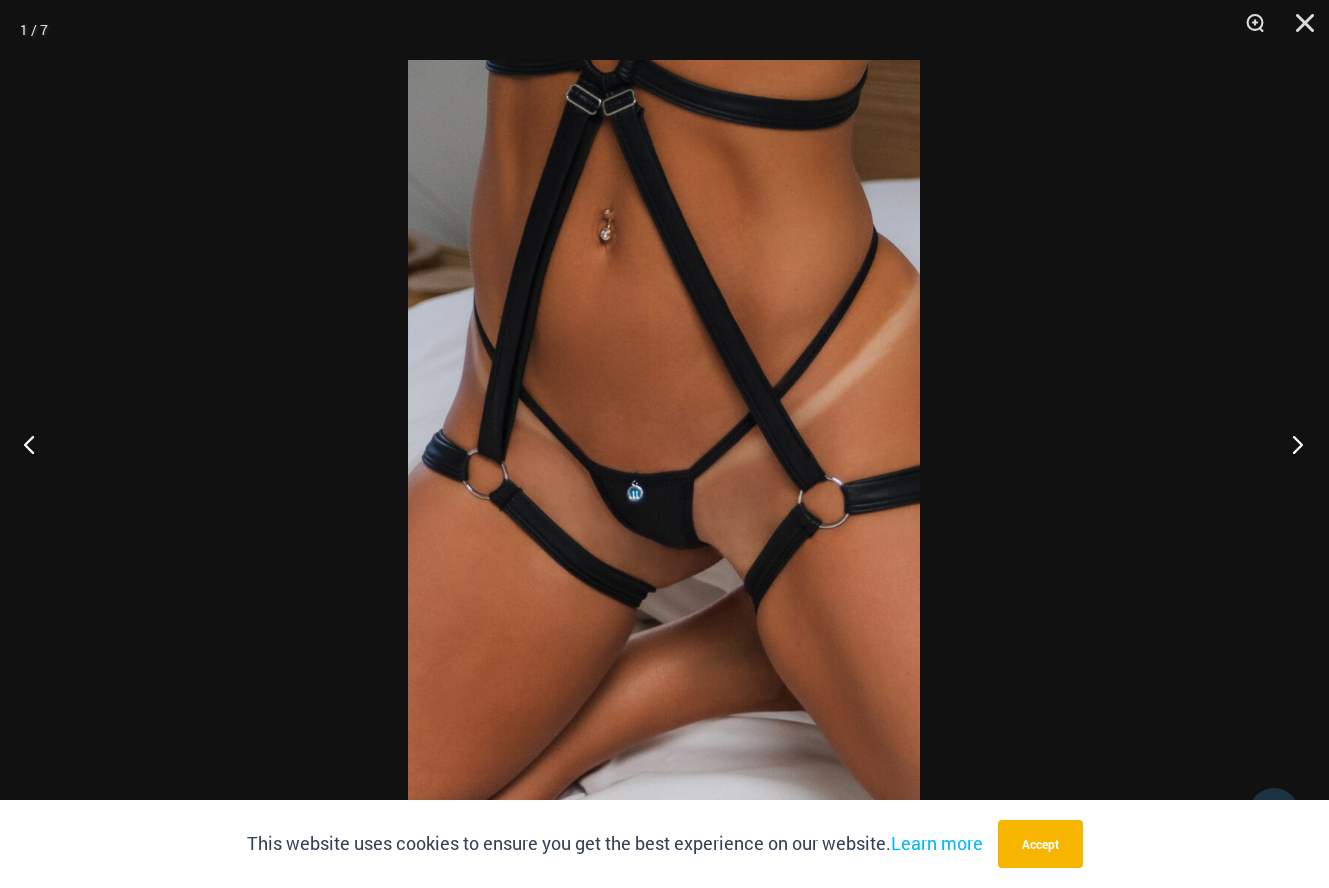 click at bounding box center [1291, 444] 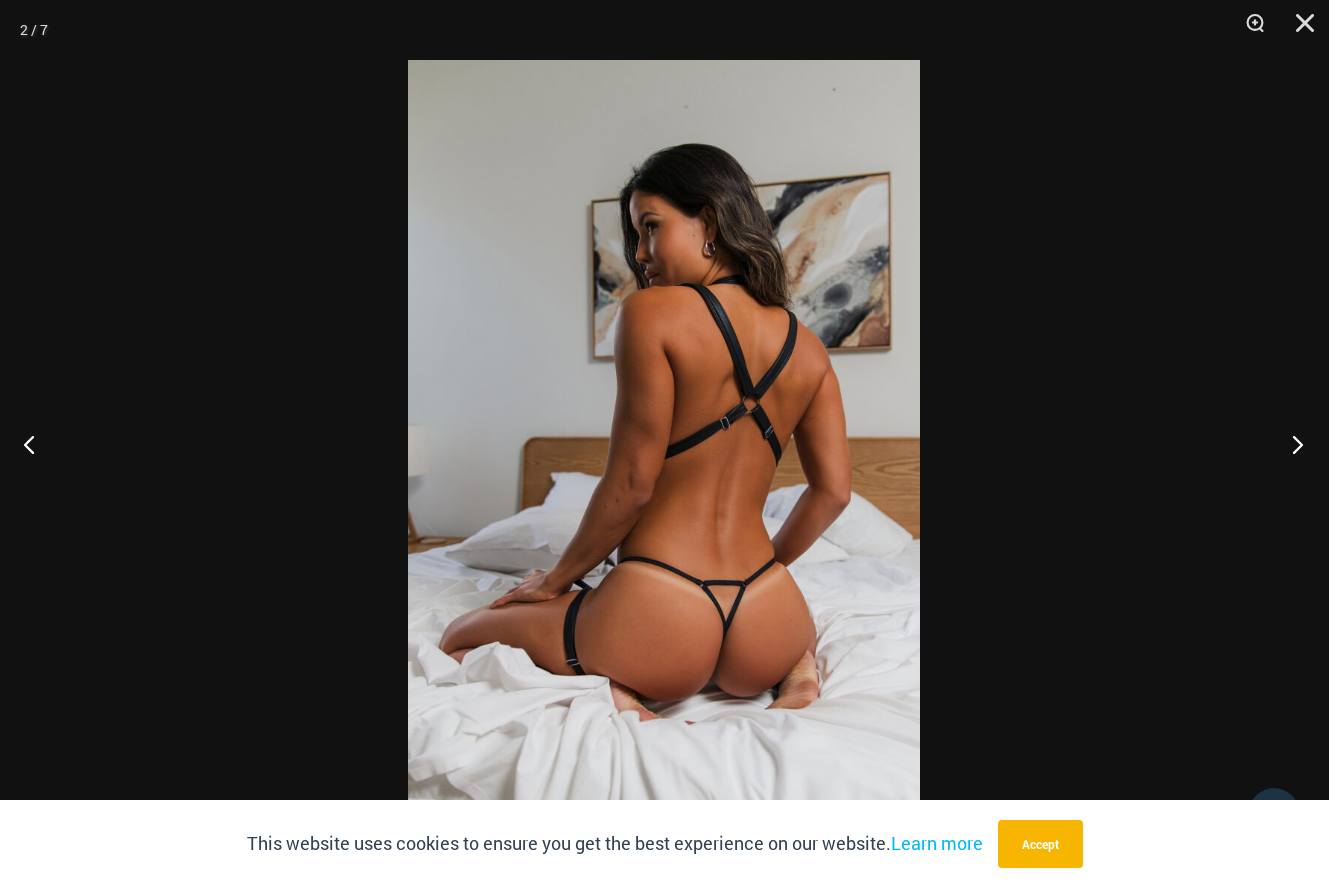 click at bounding box center [1291, 444] 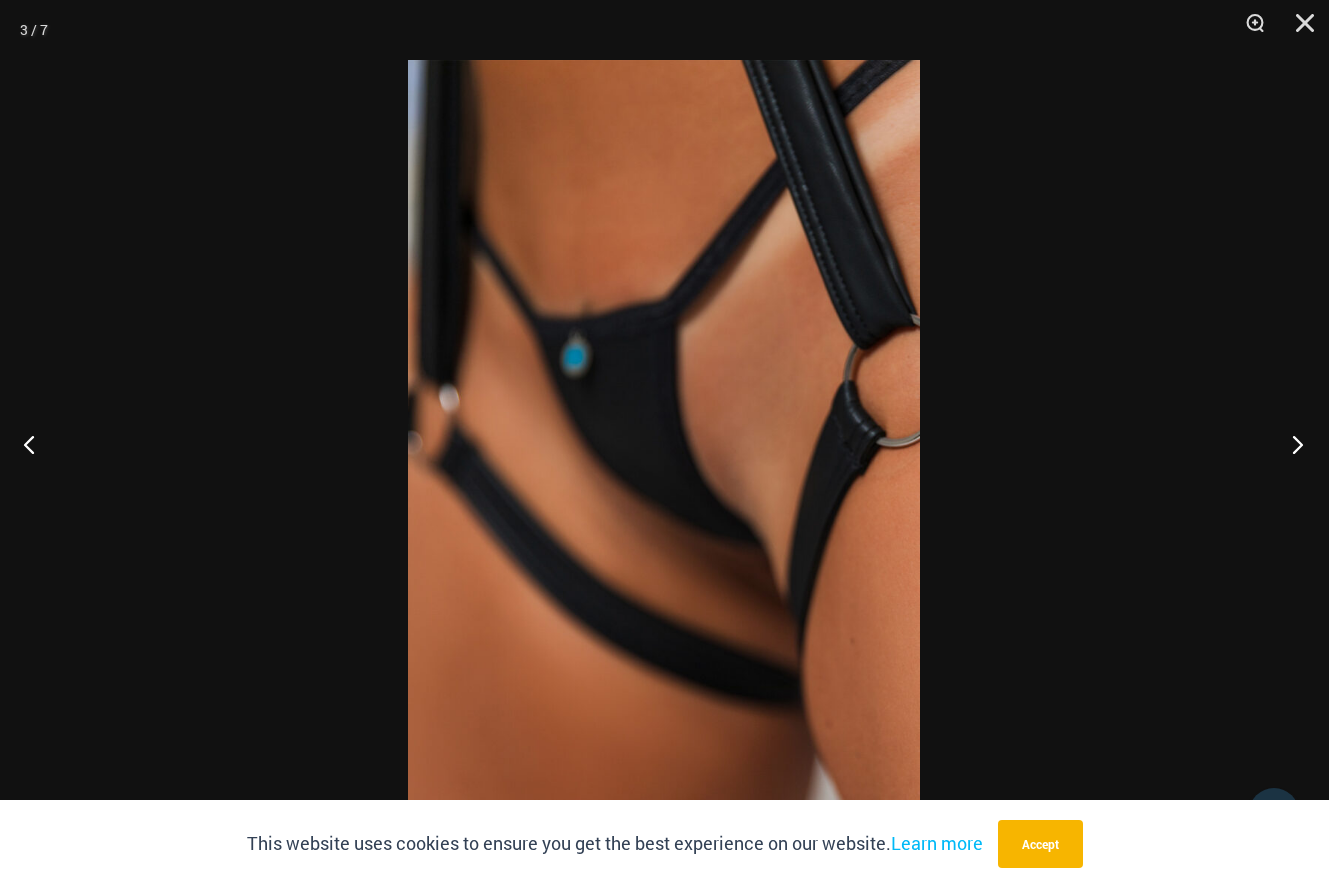 click at bounding box center (1291, 444) 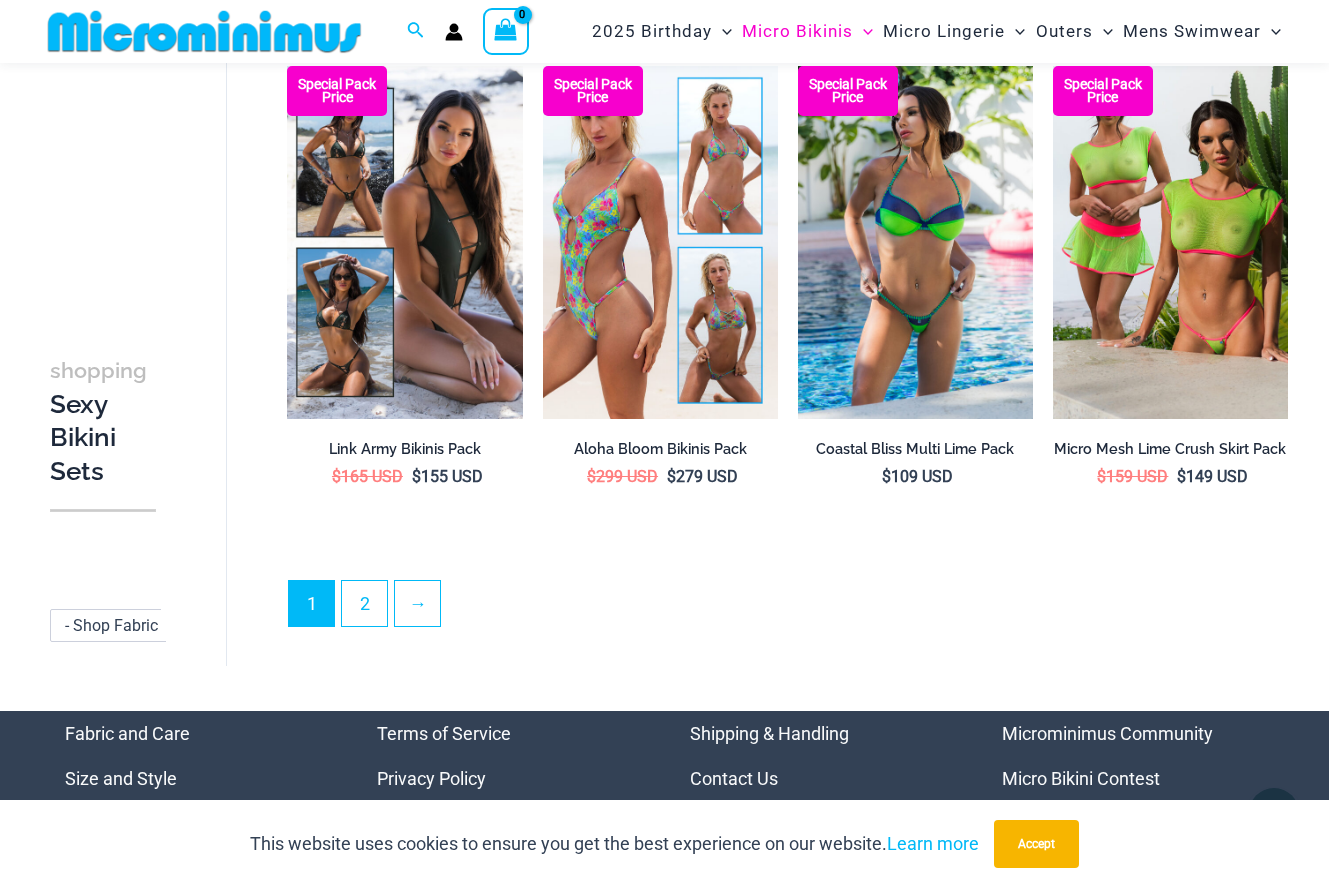 scroll, scrollTop: 3701, scrollLeft: 0, axis: vertical 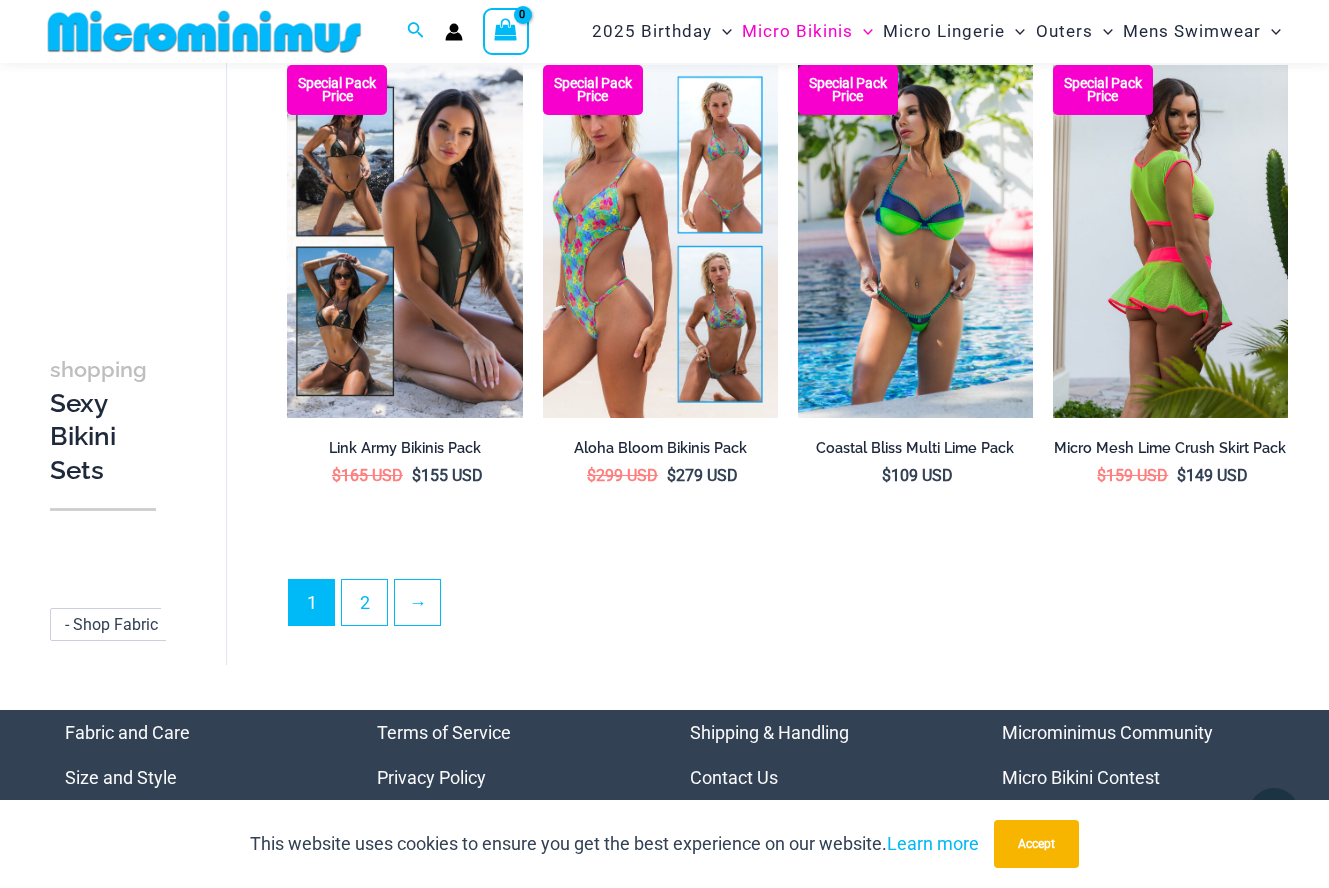 click at bounding box center [1170, 241] 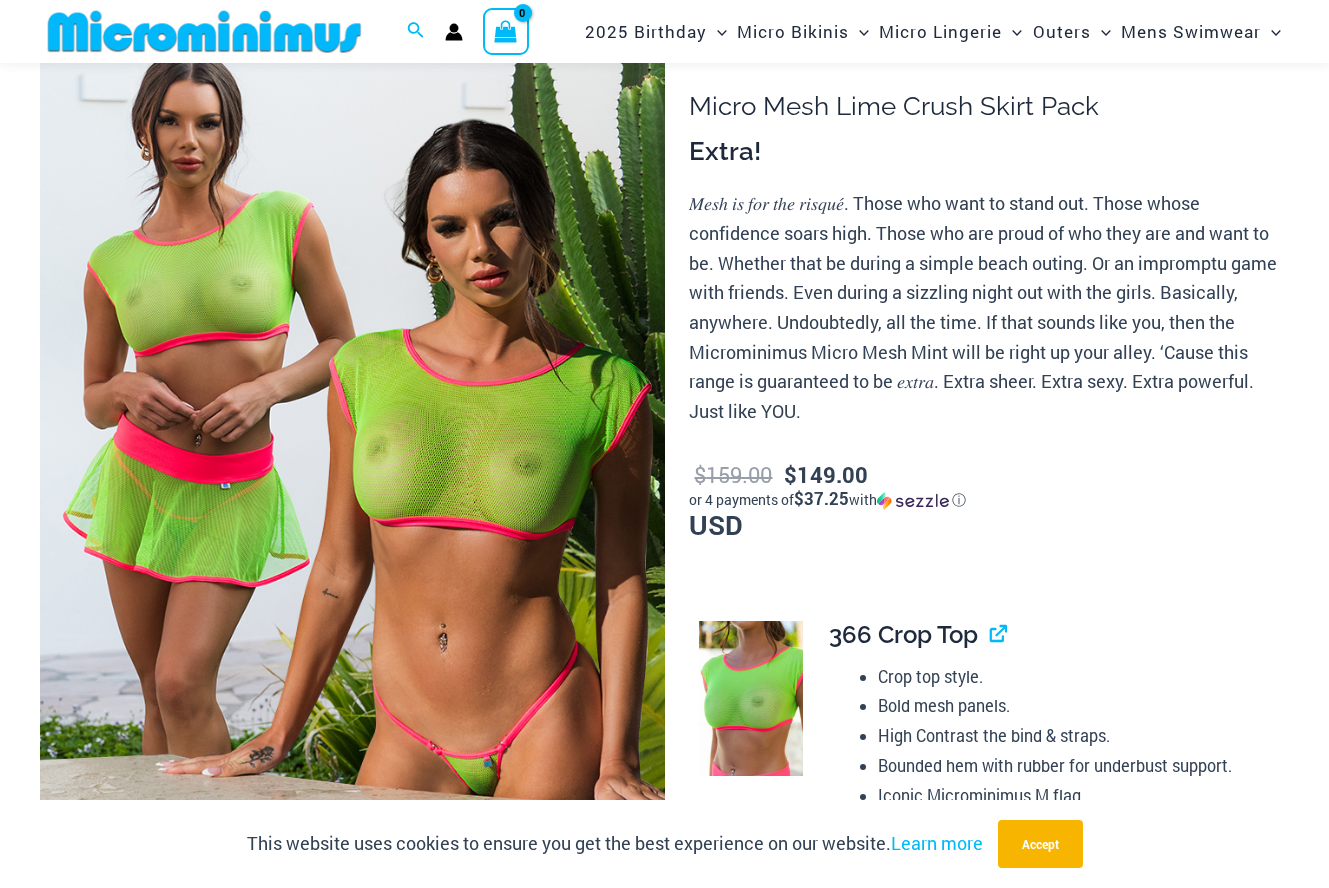 scroll, scrollTop: 245, scrollLeft: 0, axis: vertical 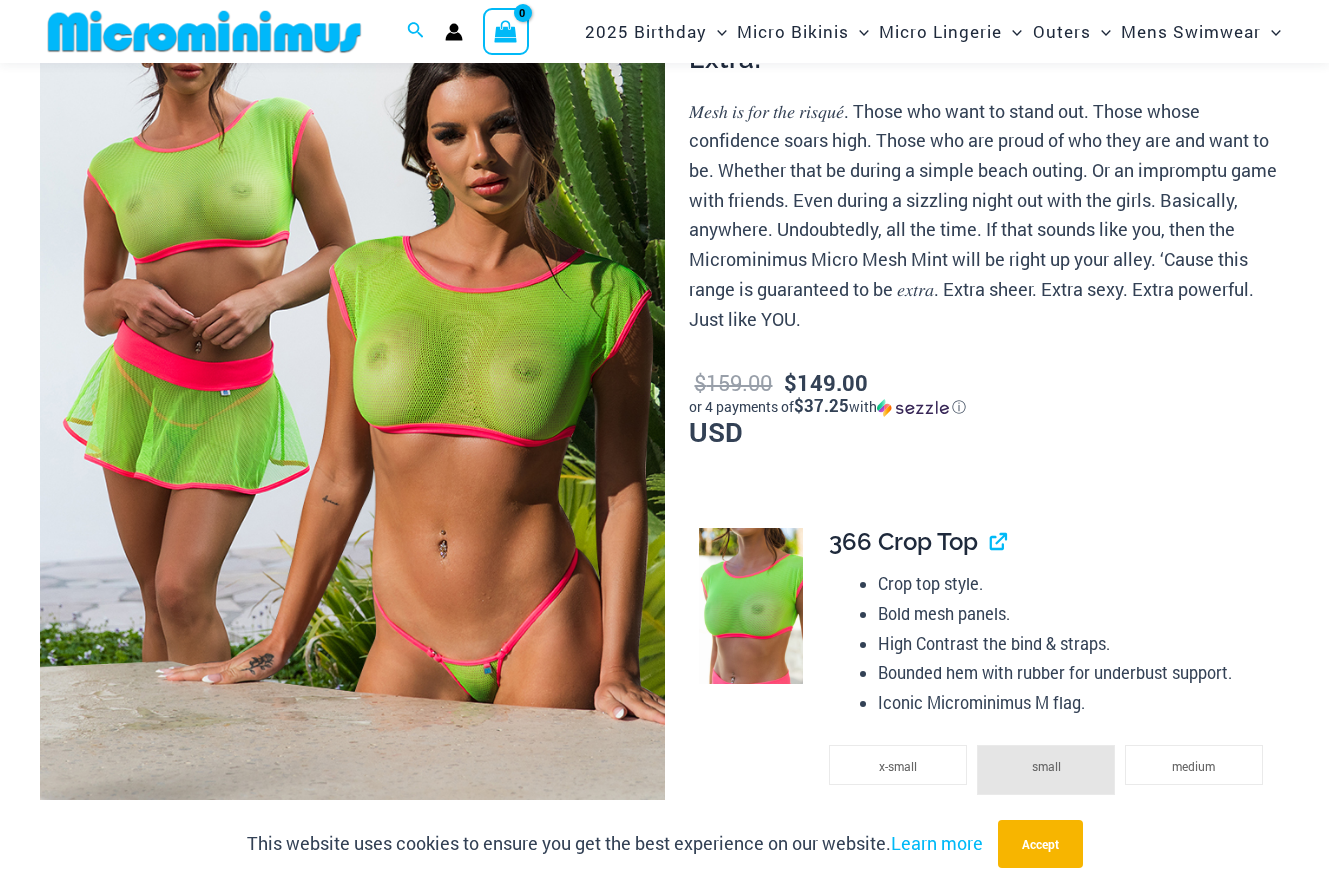 click at bounding box center (352, 405) 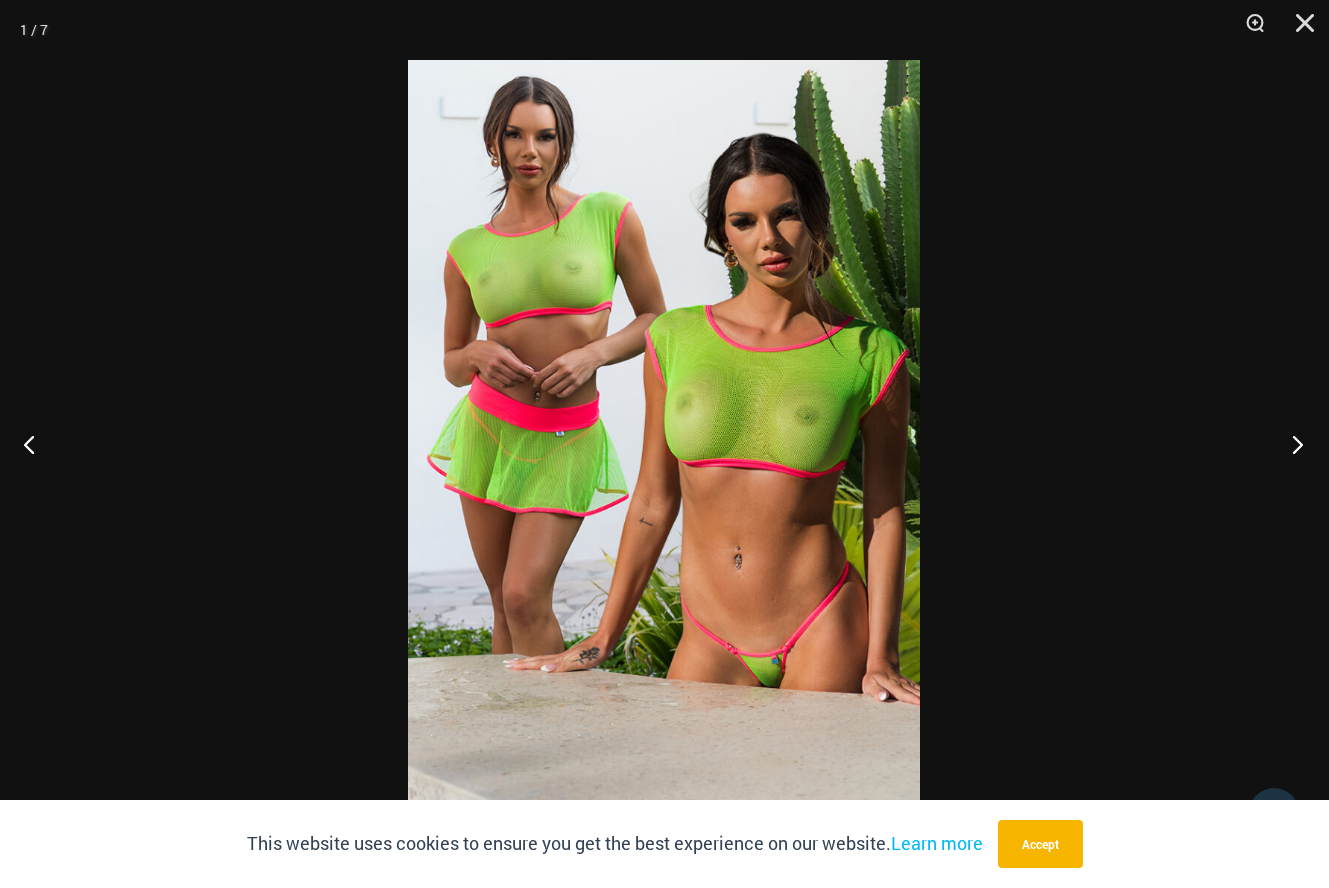click at bounding box center (1291, 444) 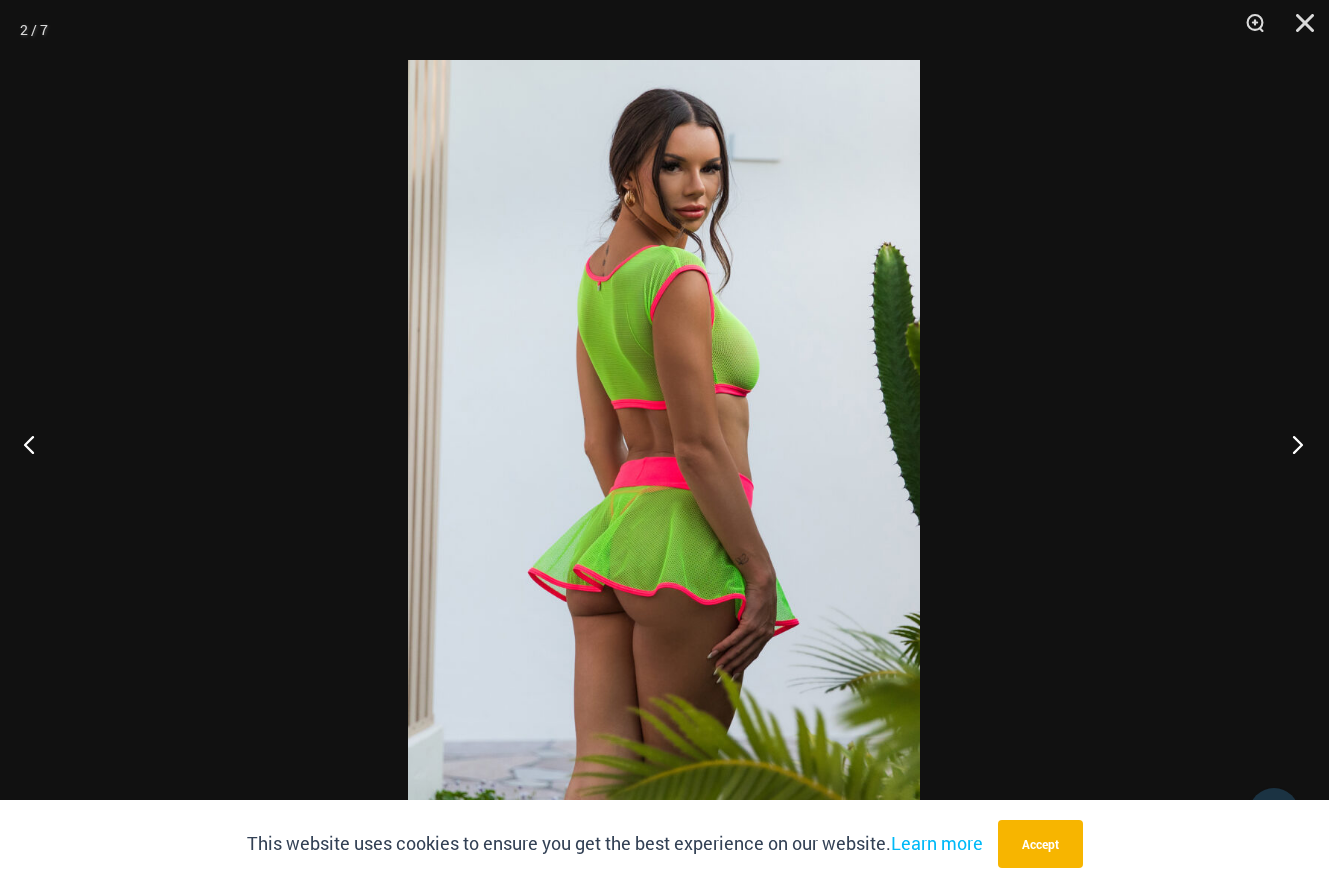 click at bounding box center (1291, 444) 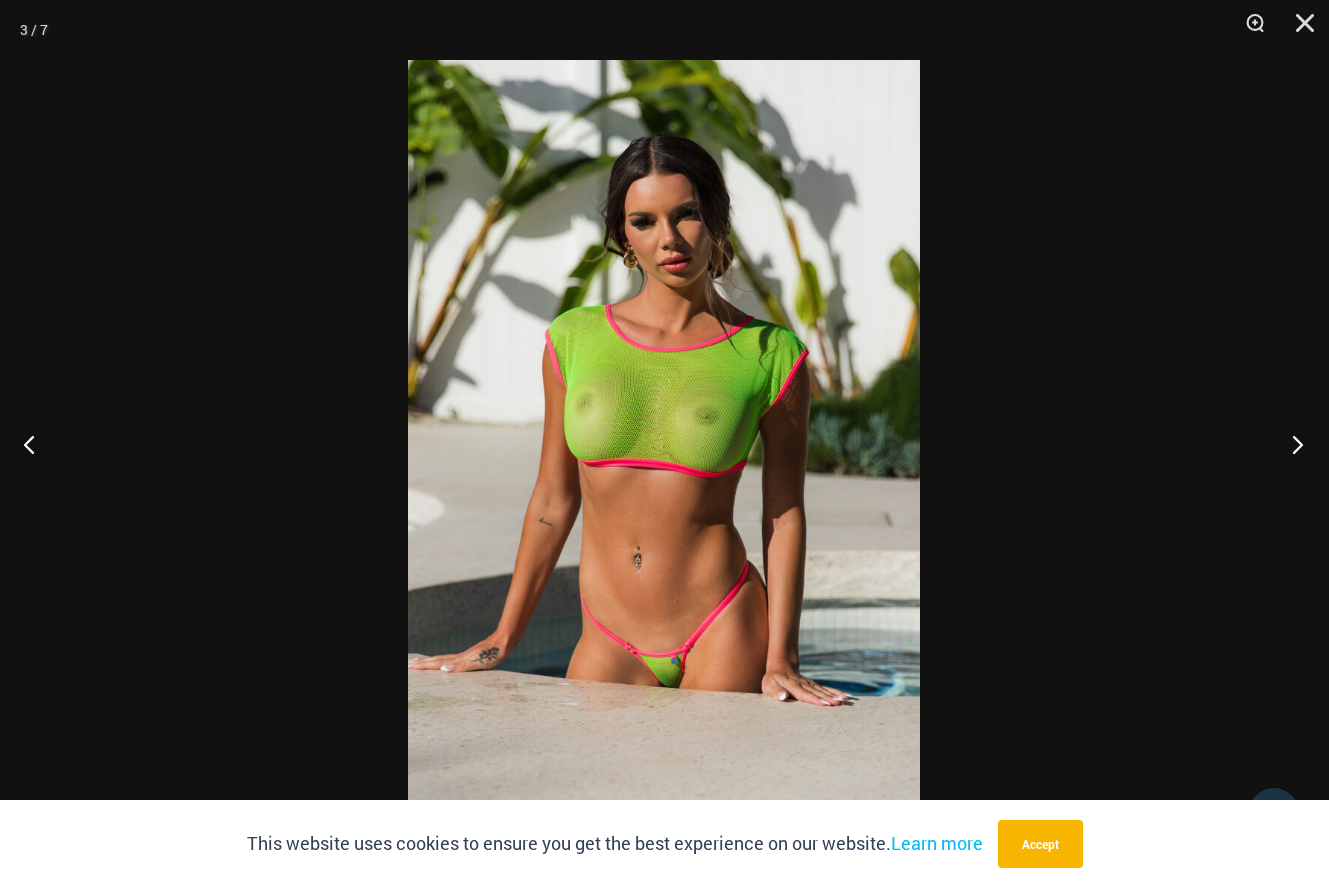 click at bounding box center (1291, 444) 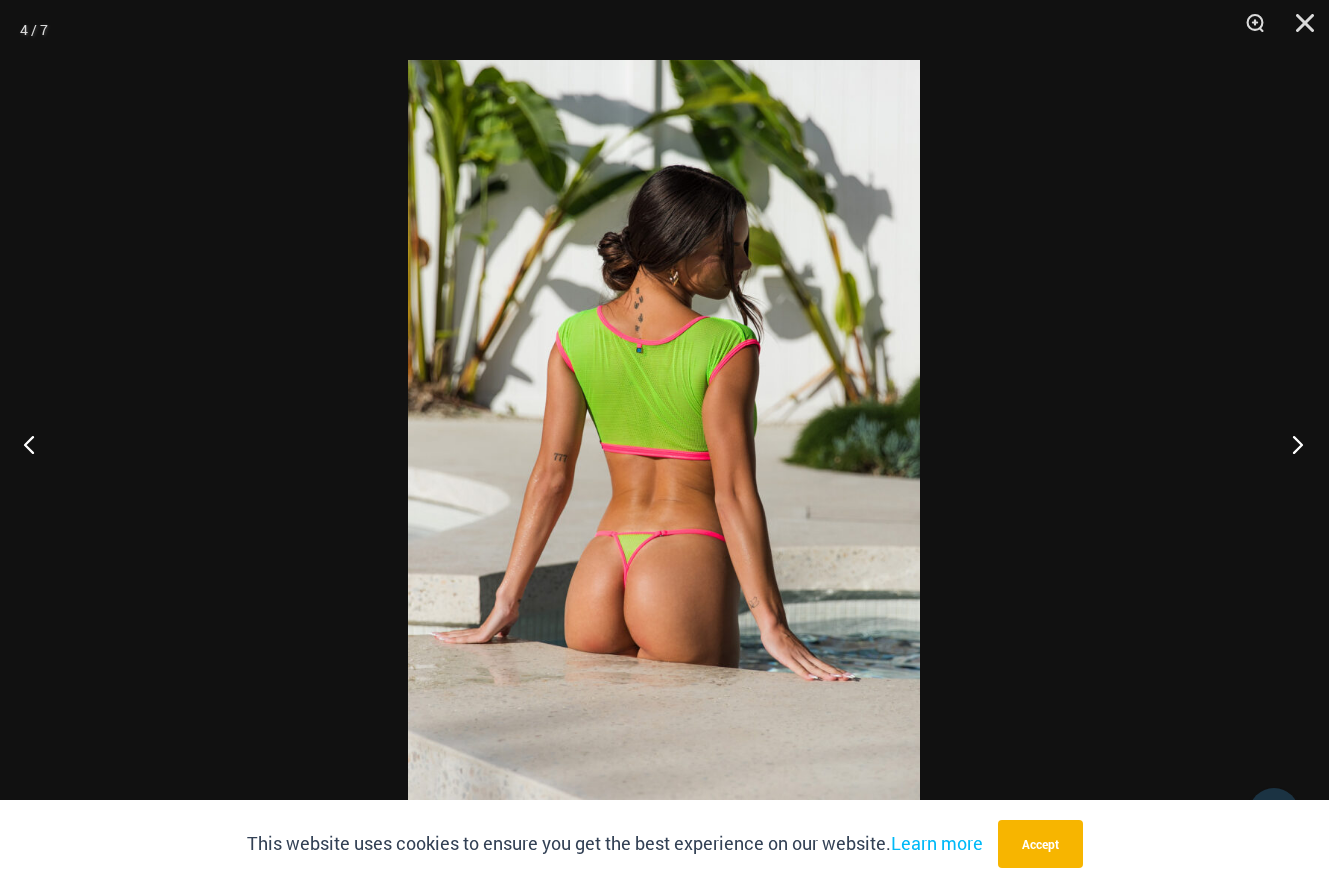 click at bounding box center [1291, 444] 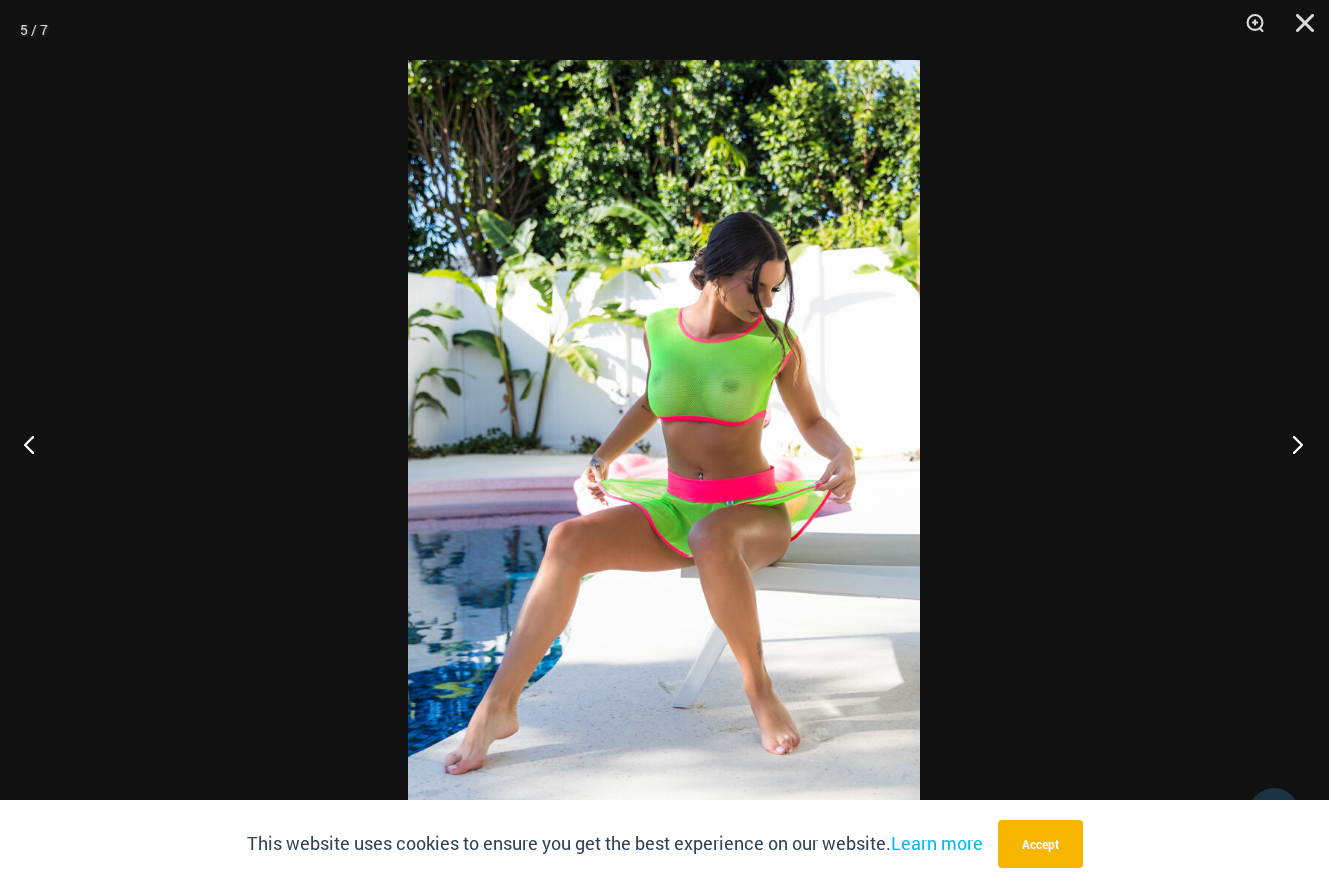 click at bounding box center (1291, 444) 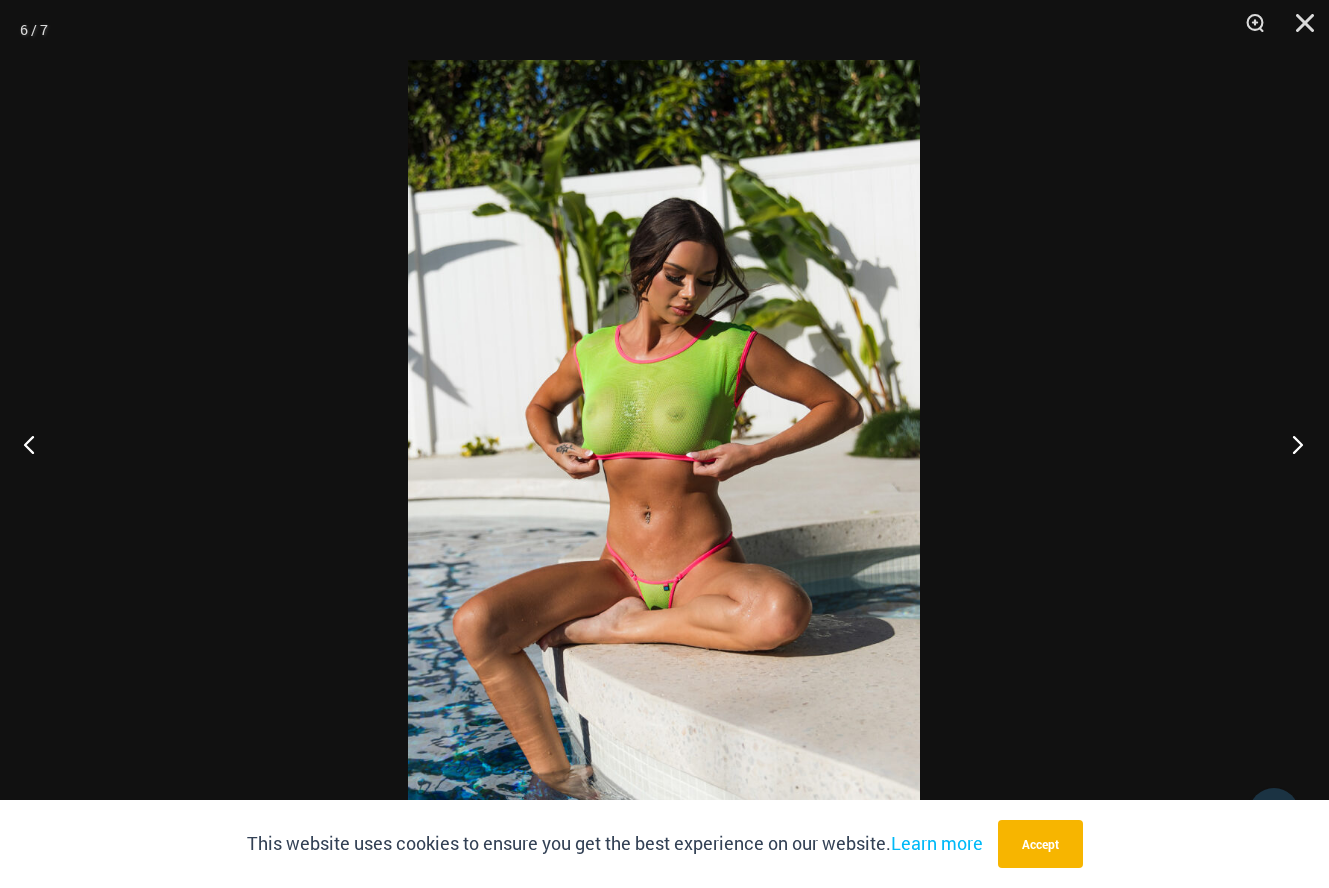 click at bounding box center [1291, 444] 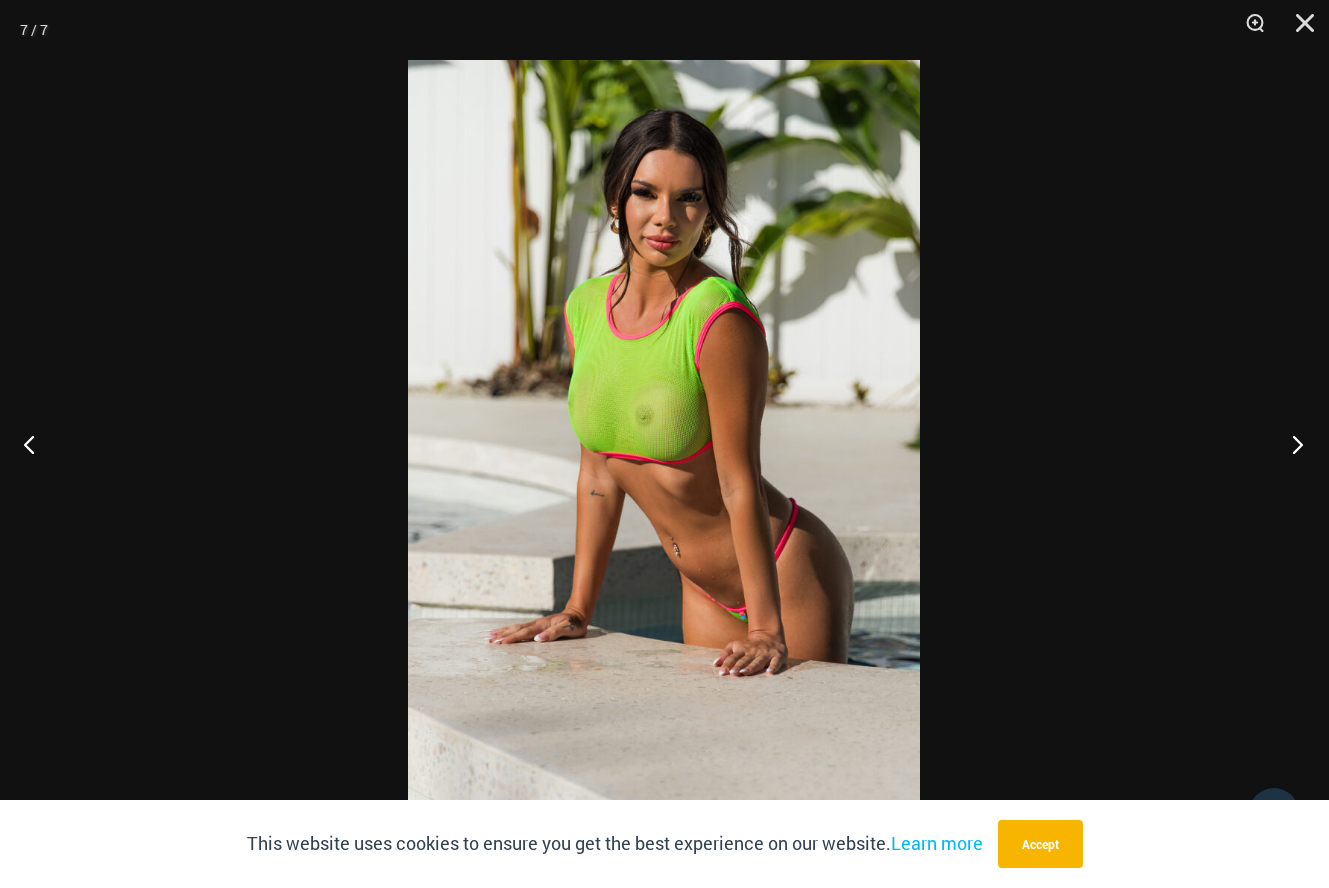 click at bounding box center [1291, 444] 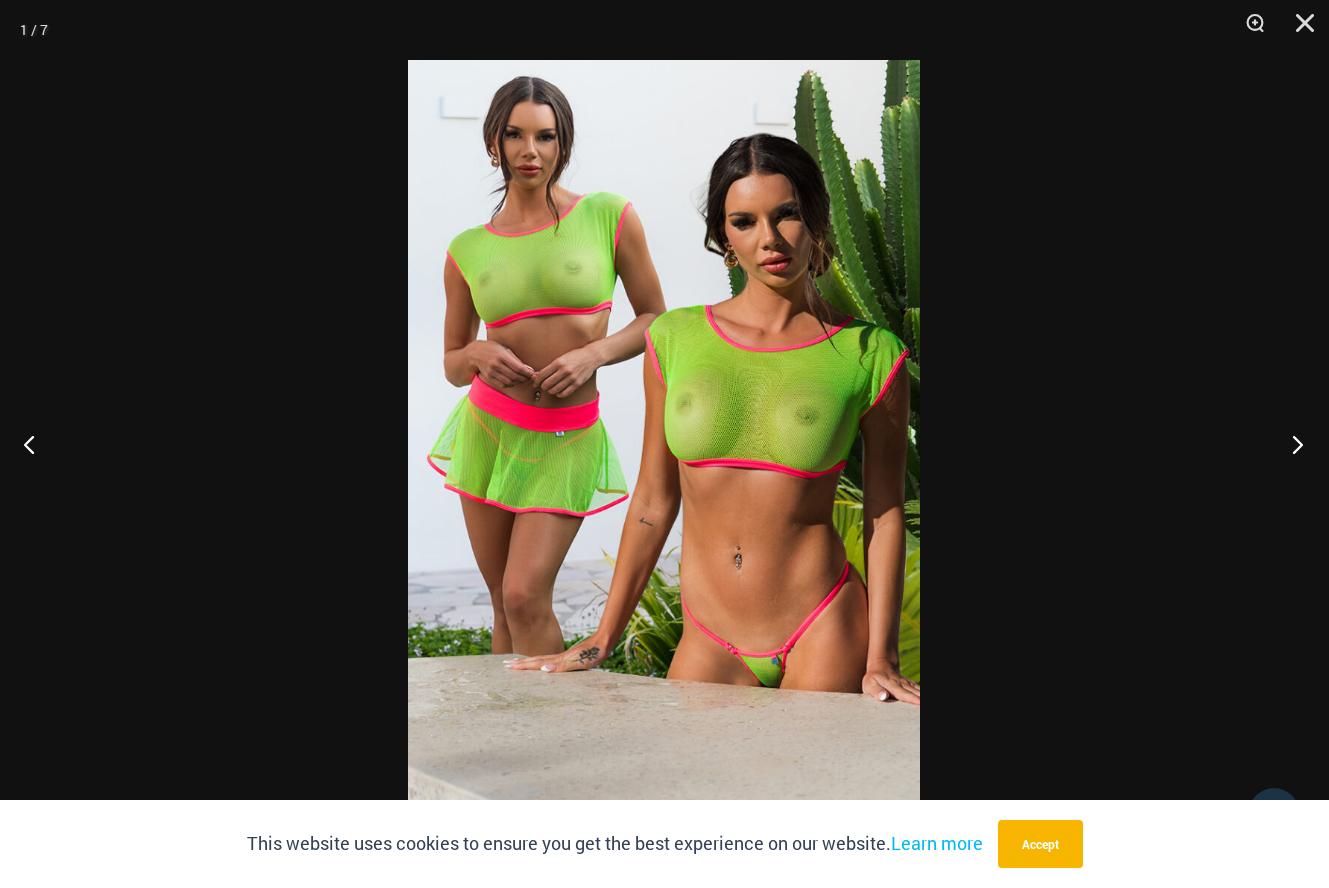 click at bounding box center (1291, 444) 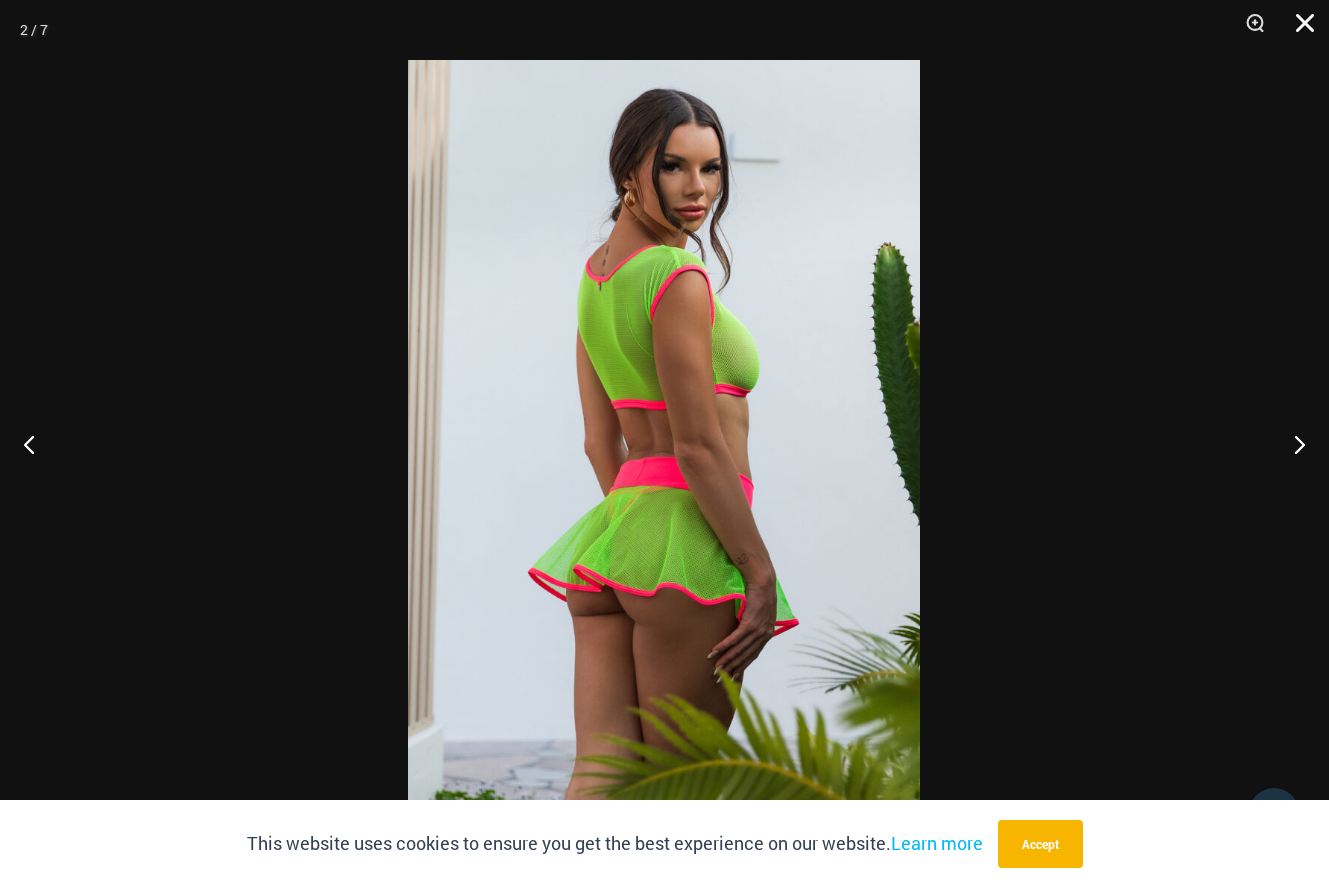 click at bounding box center [1298, 30] 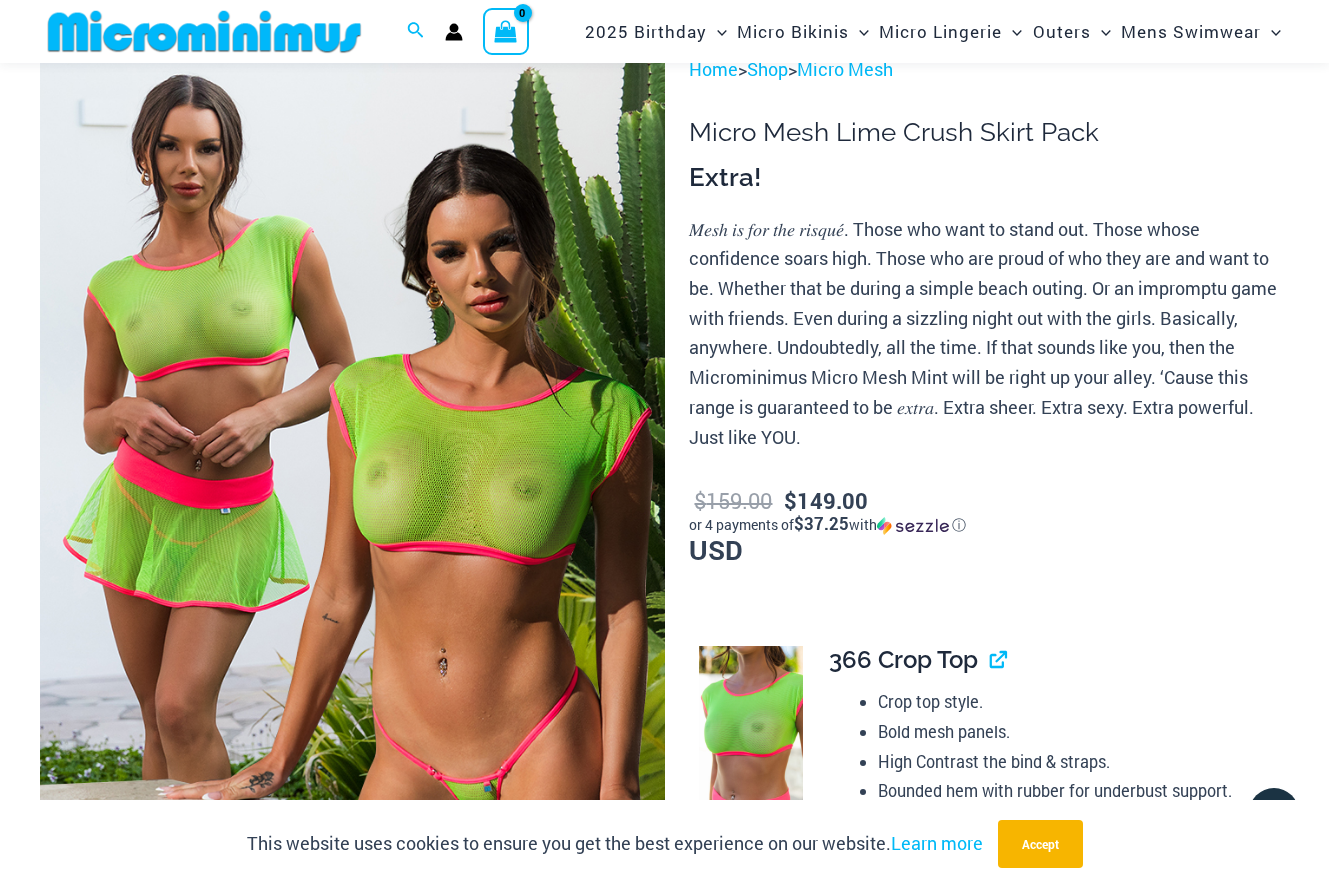 scroll, scrollTop: 112, scrollLeft: 0, axis: vertical 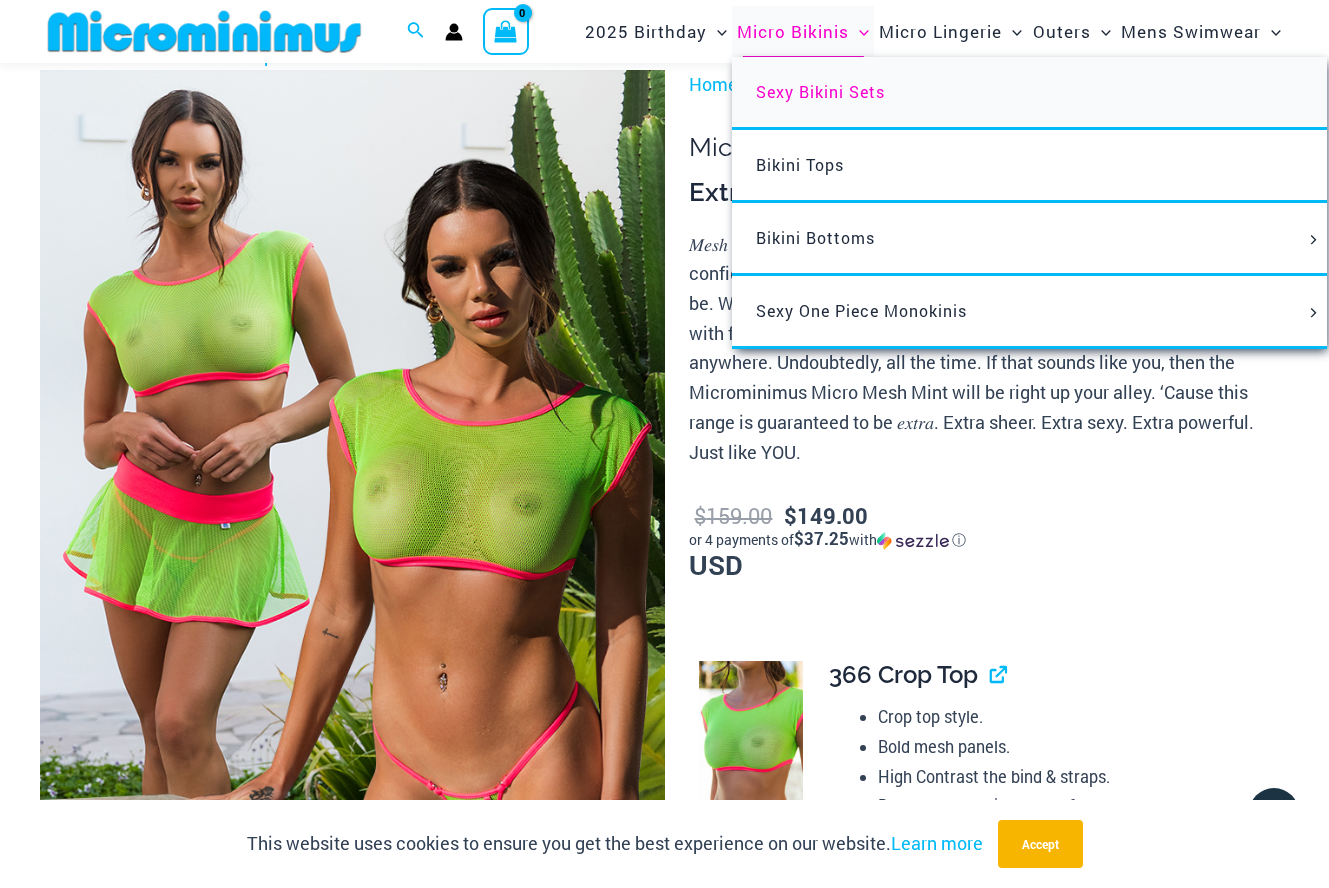 click on "Sexy Bikini Sets" at bounding box center (820, 91) 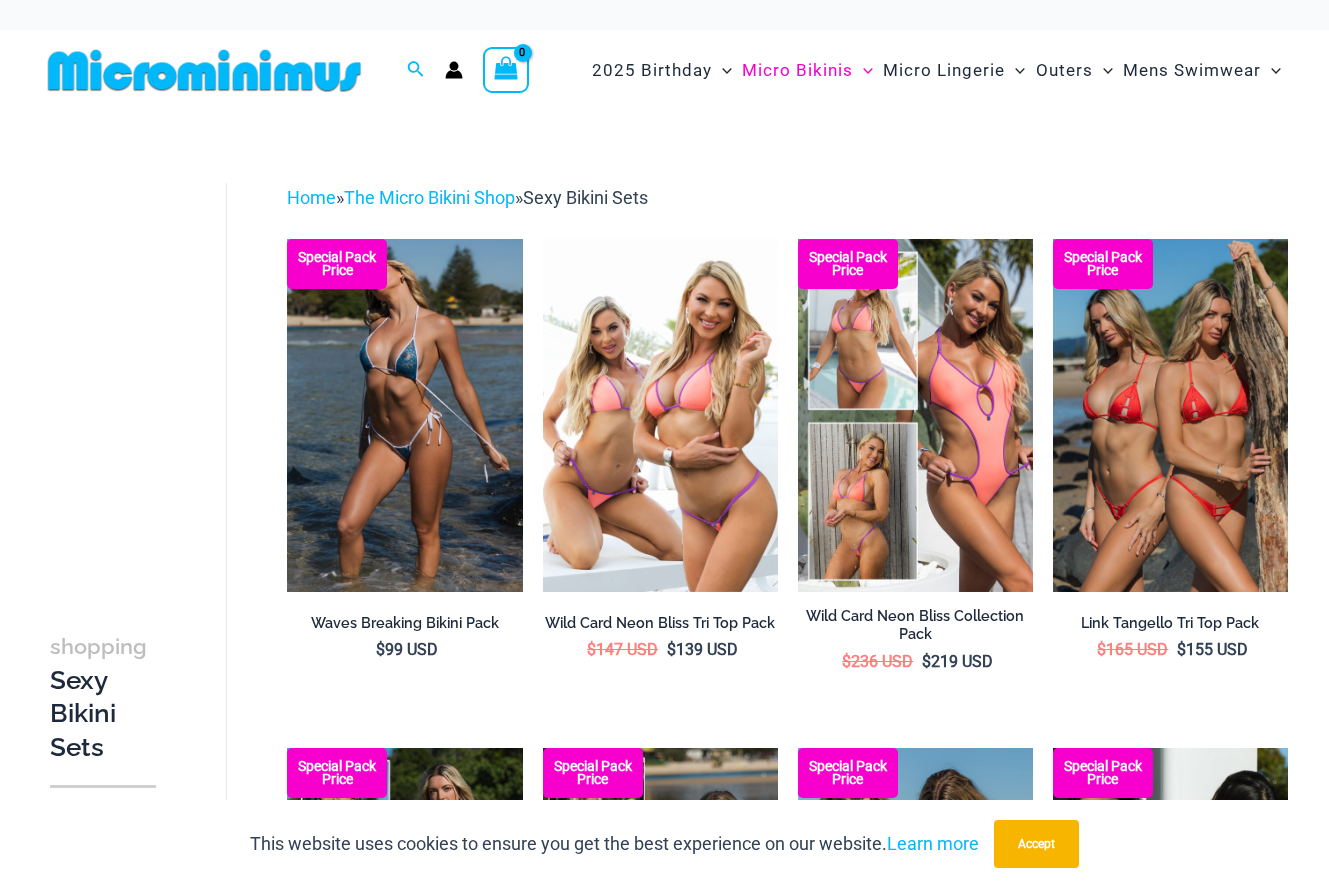 scroll, scrollTop: 0, scrollLeft: 0, axis: both 